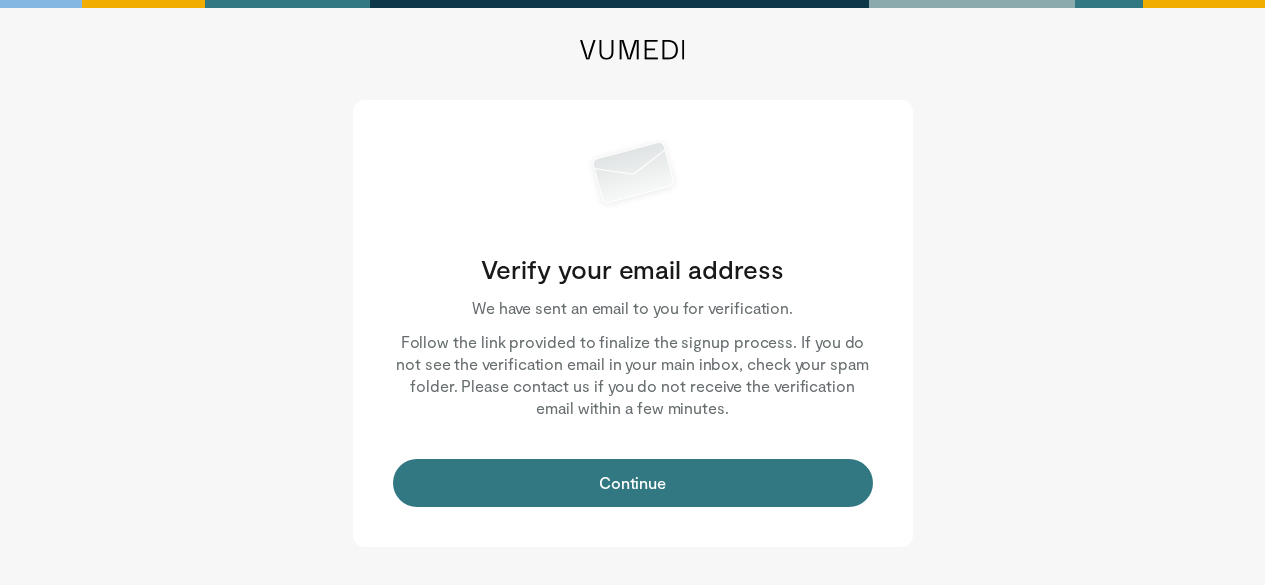 scroll, scrollTop: 0, scrollLeft: 0, axis: both 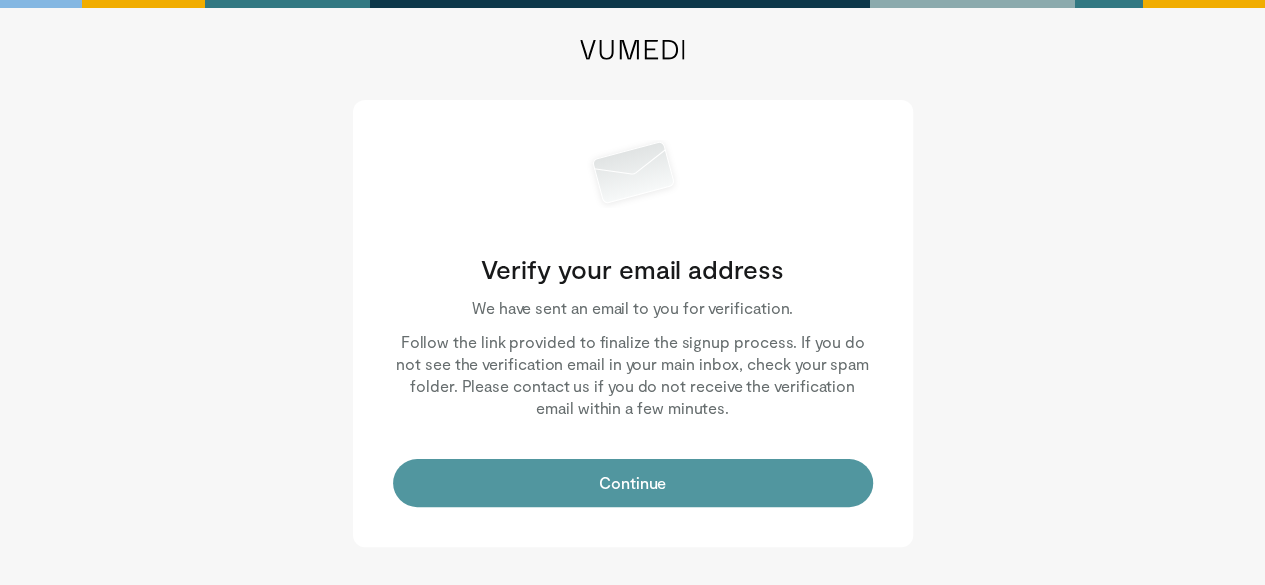 click on "Continue" at bounding box center [633, 483] 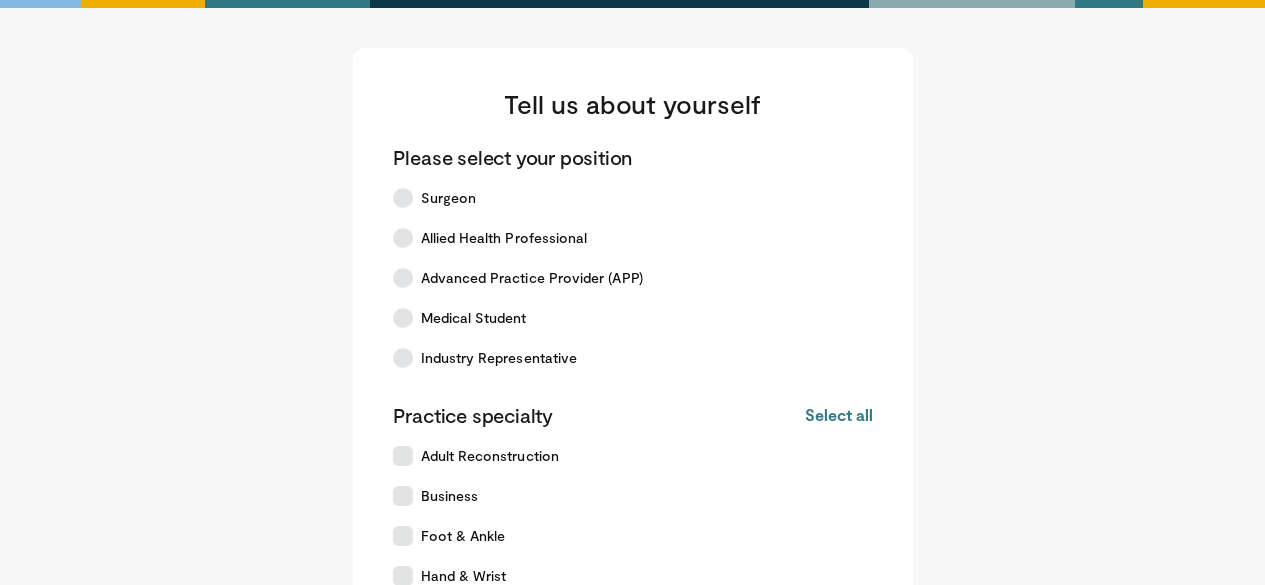 scroll, scrollTop: 0, scrollLeft: 0, axis: both 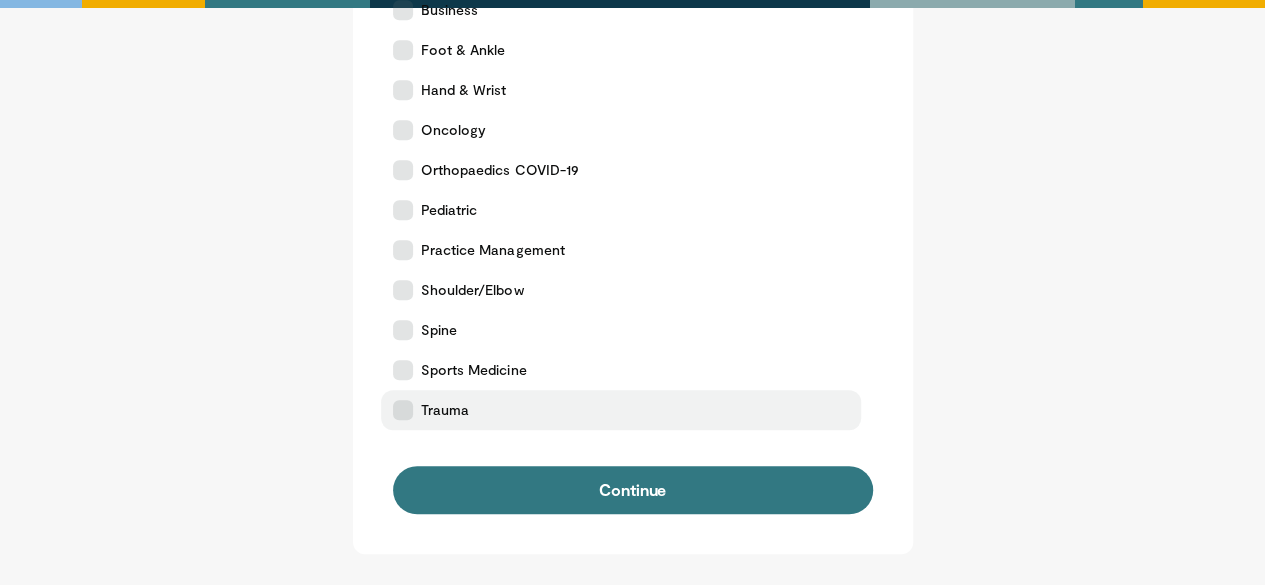 click at bounding box center [403, 410] 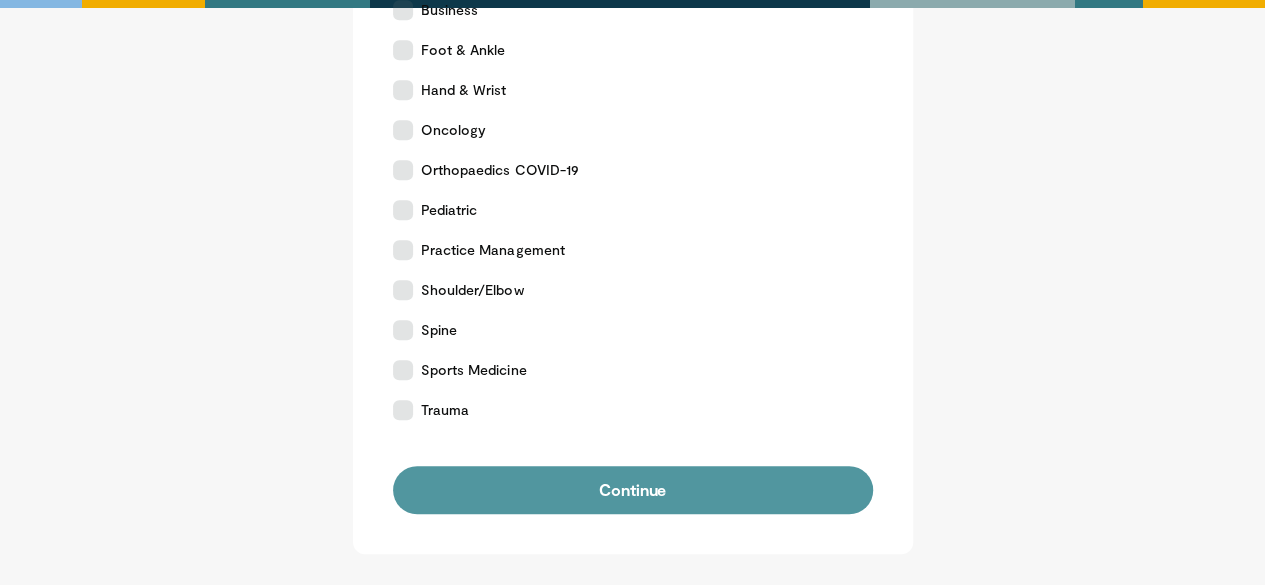 click on "Continue" at bounding box center [633, 490] 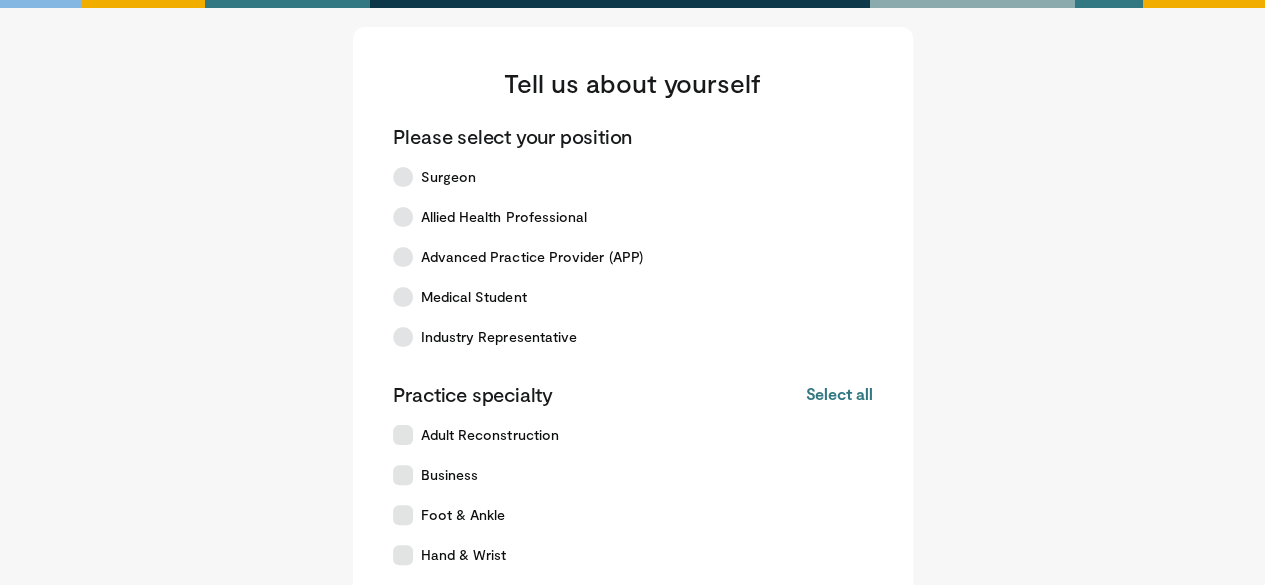 scroll, scrollTop: 9, scrollLeft: 0, axis: vertical 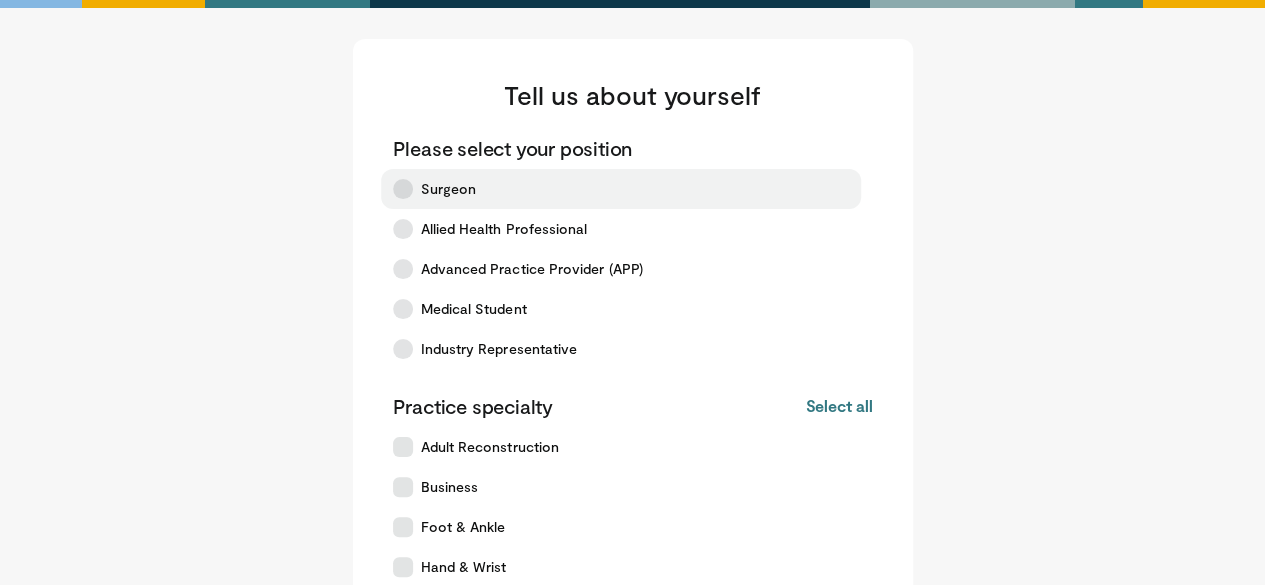 click at bounding box center (403, 189) 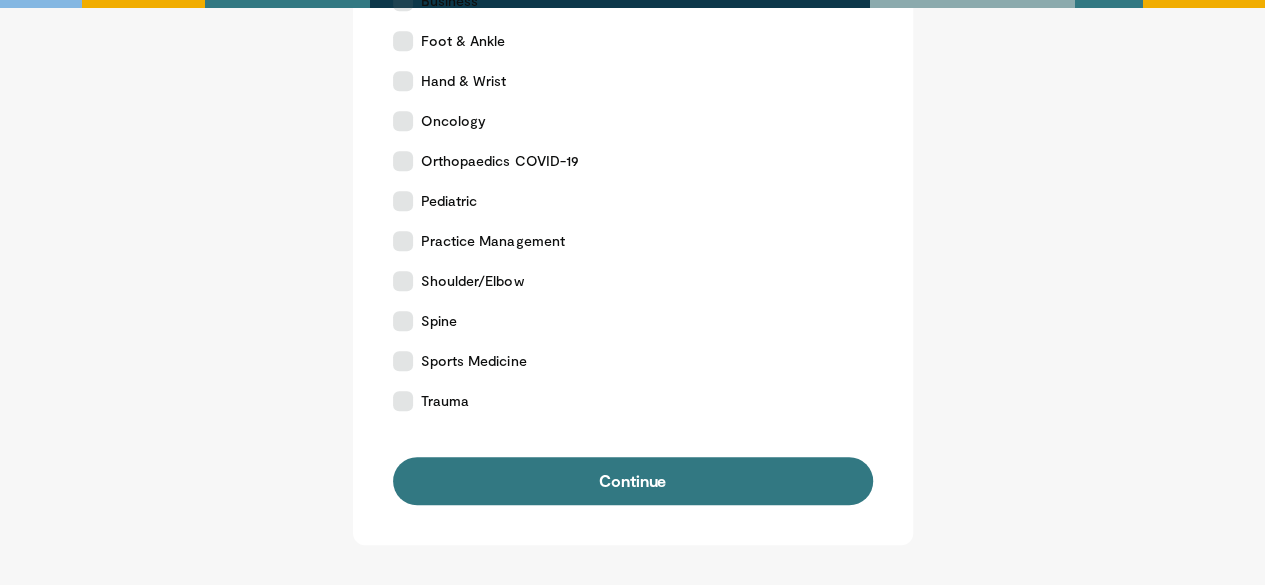 scroll, scrollTop: 500, scrollLeft: 0, axis: vertical 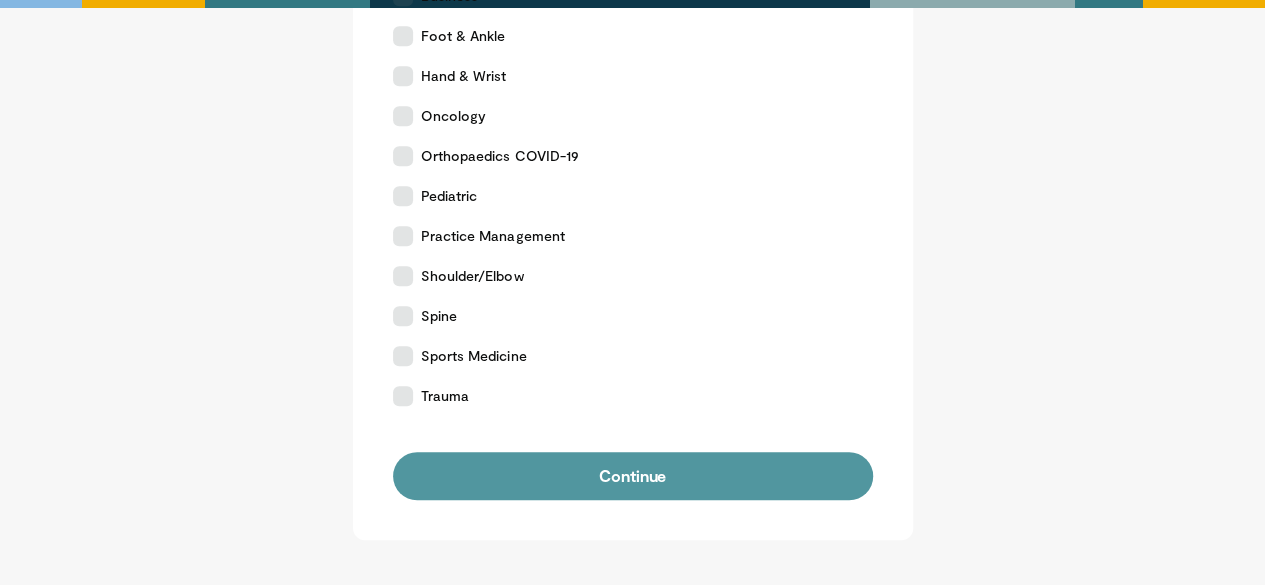 click on "Continue" at bounding box center [633, 476] 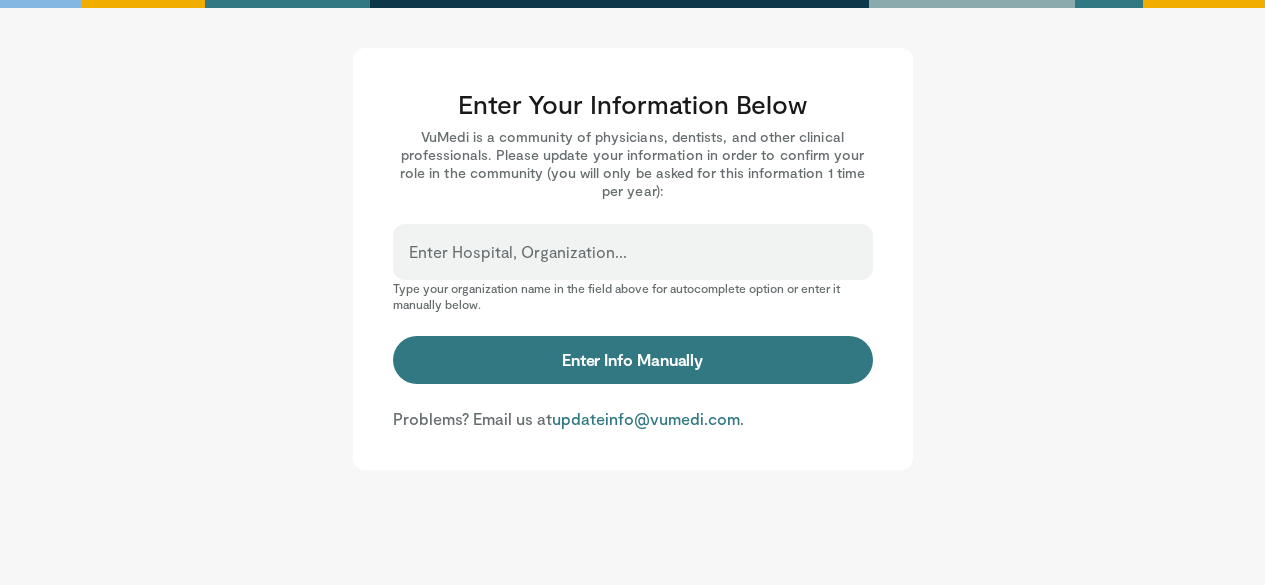scroll, scrollTop: 0, scrollLeft: 0, axis: both 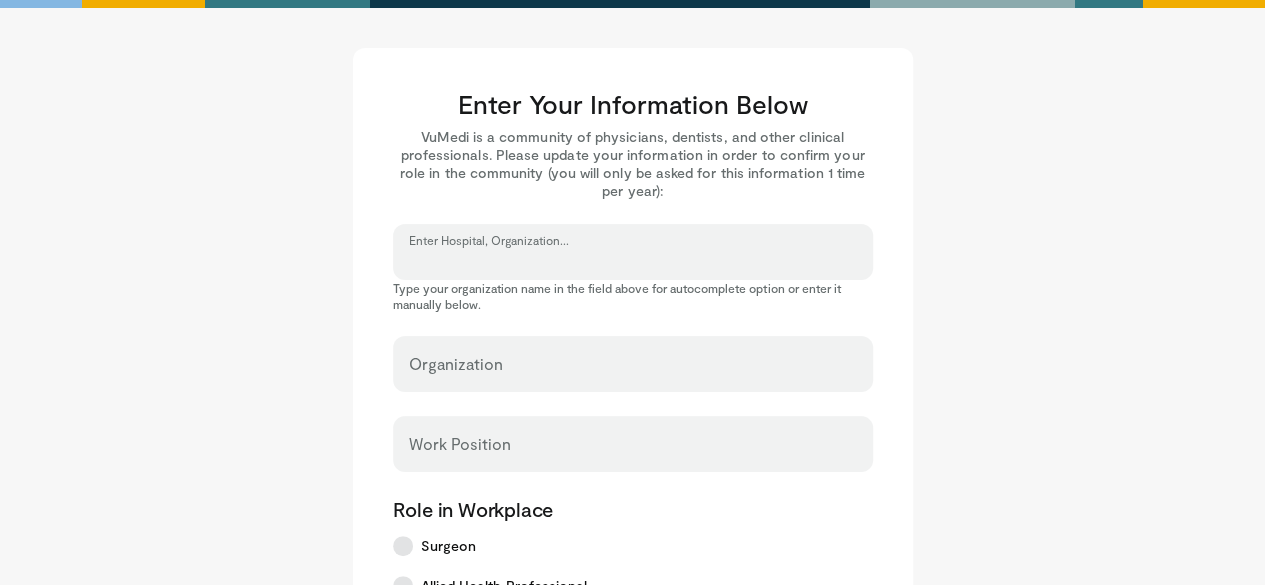 click on "Enter Hospital, Organization..." at bounding box center (633, 261) 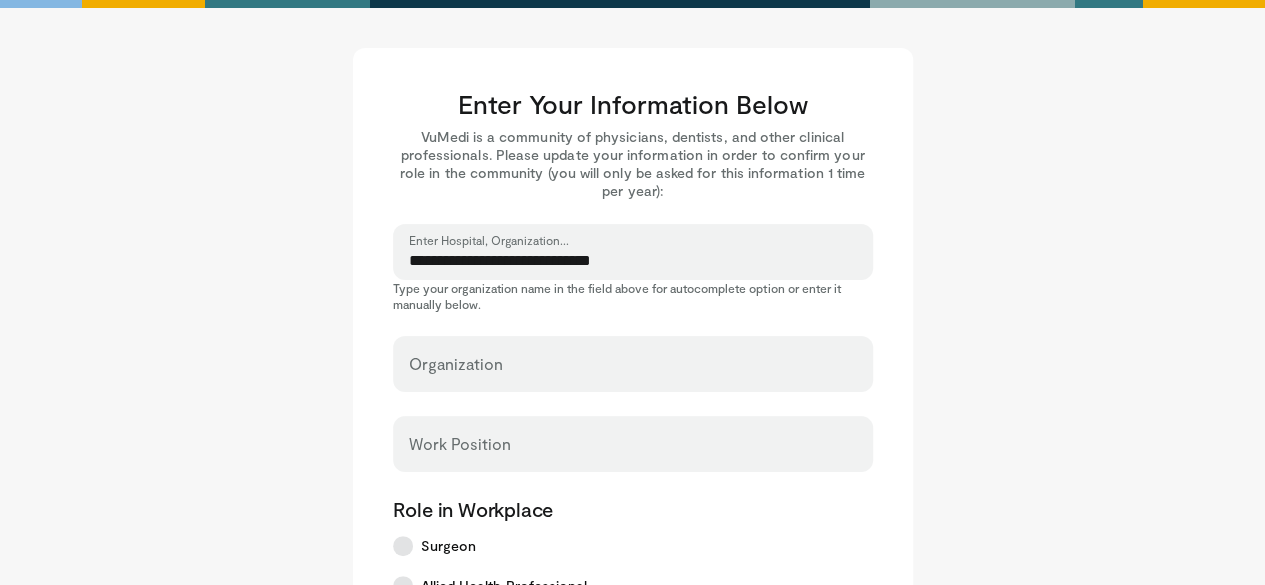 click on "**********" at bounding box center (633, 261) 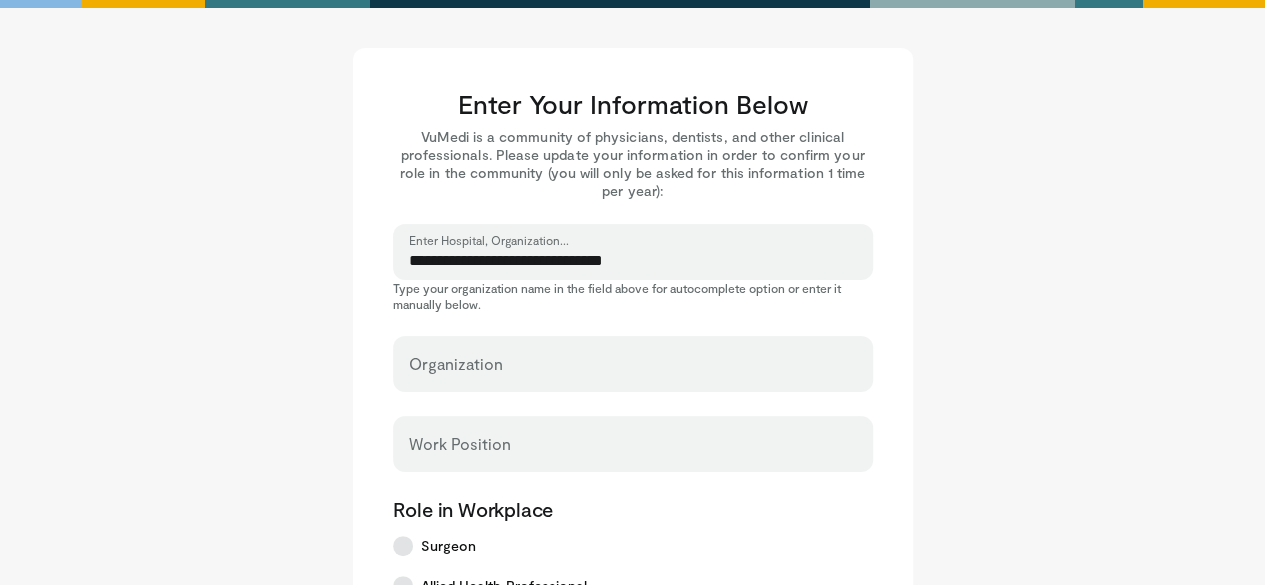 click on "**********" at bounding box center (633, 261) 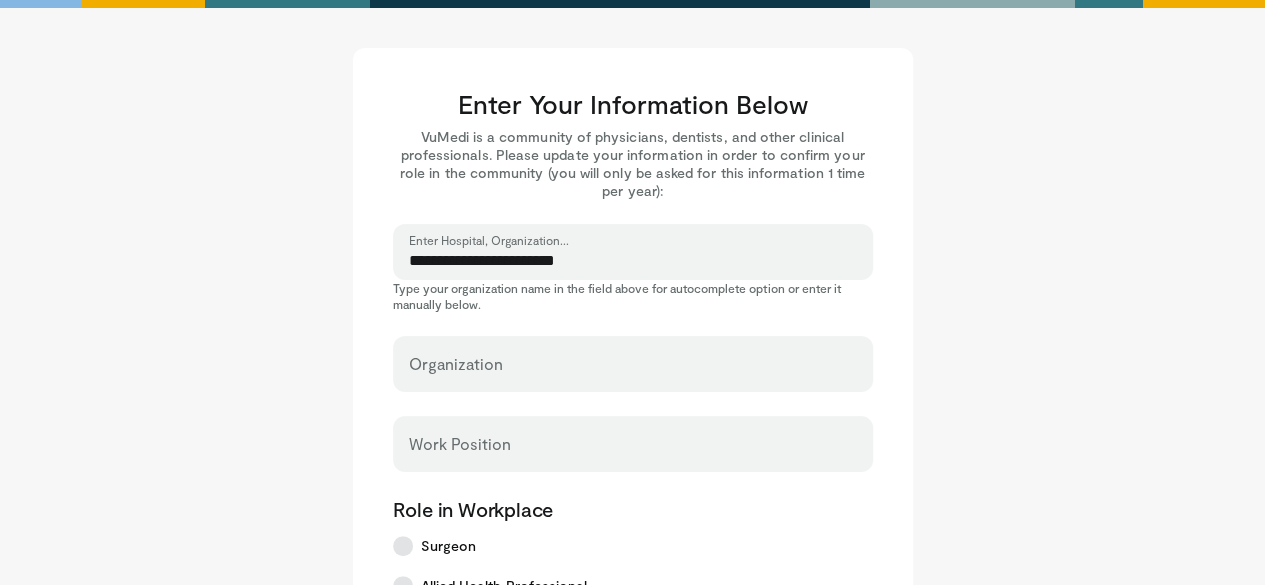 type on "**********" 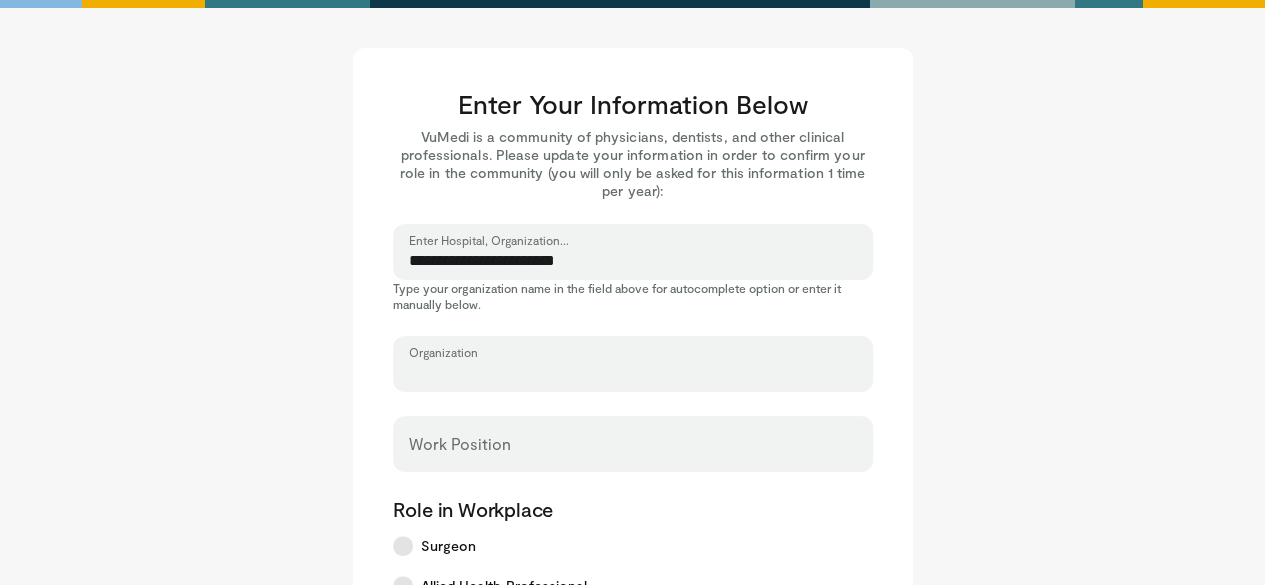 click on "Organization" at bounding box center [633, 373] 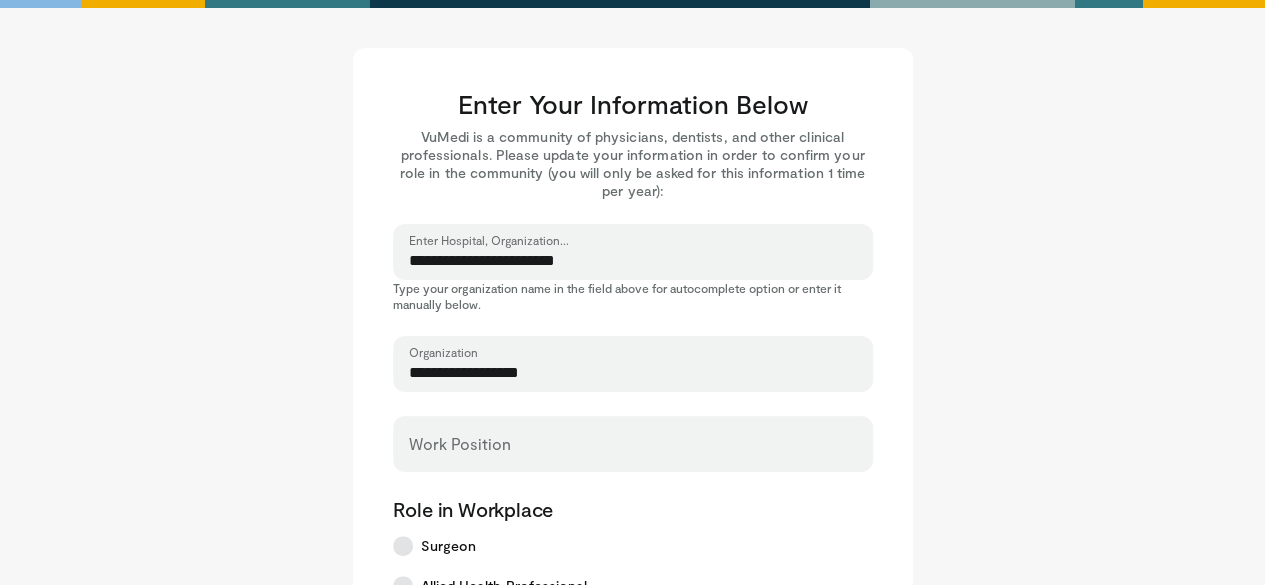 type on "**********" 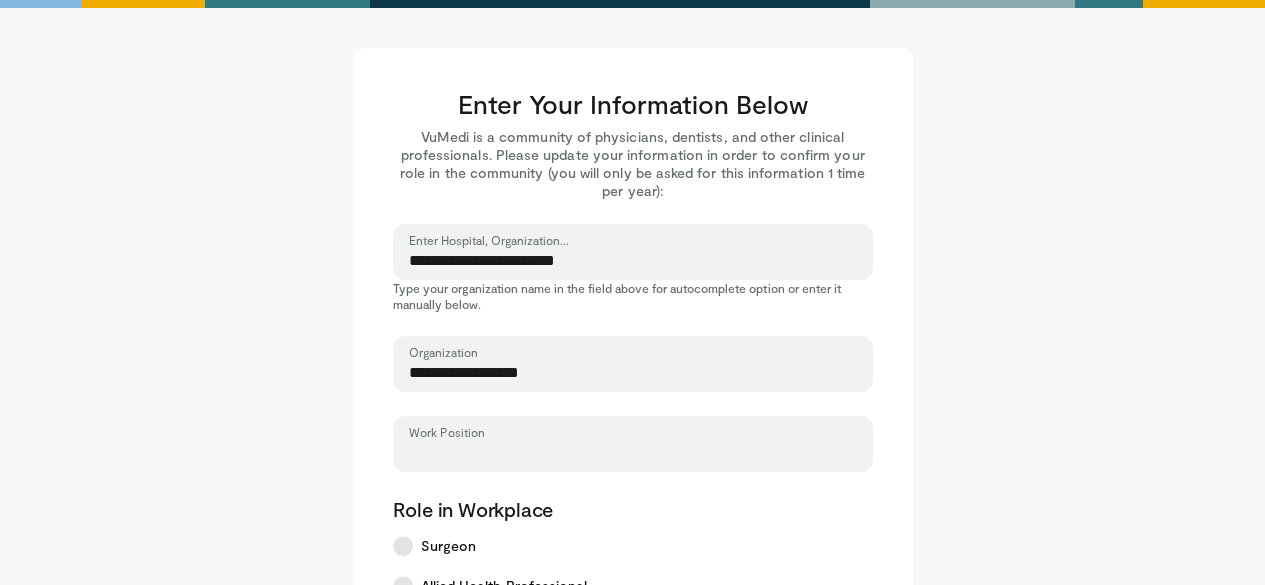 click on "Work Position" at bounding box center [633, 453] 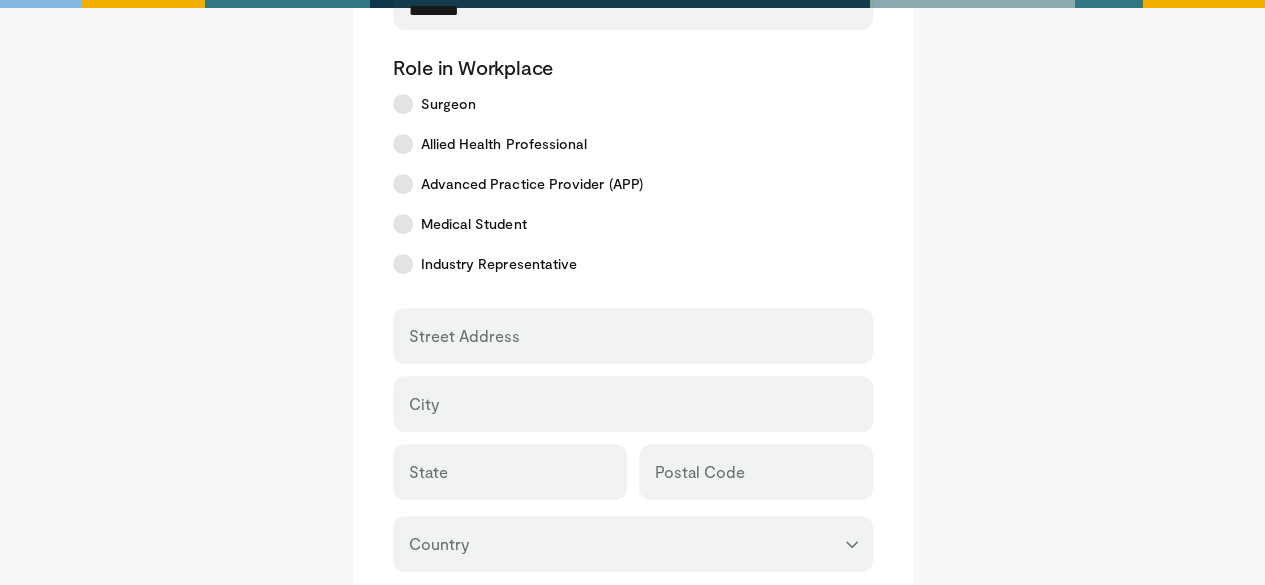 scroll, scrollTop: 458, scrollLeft: 0, axis: vertical 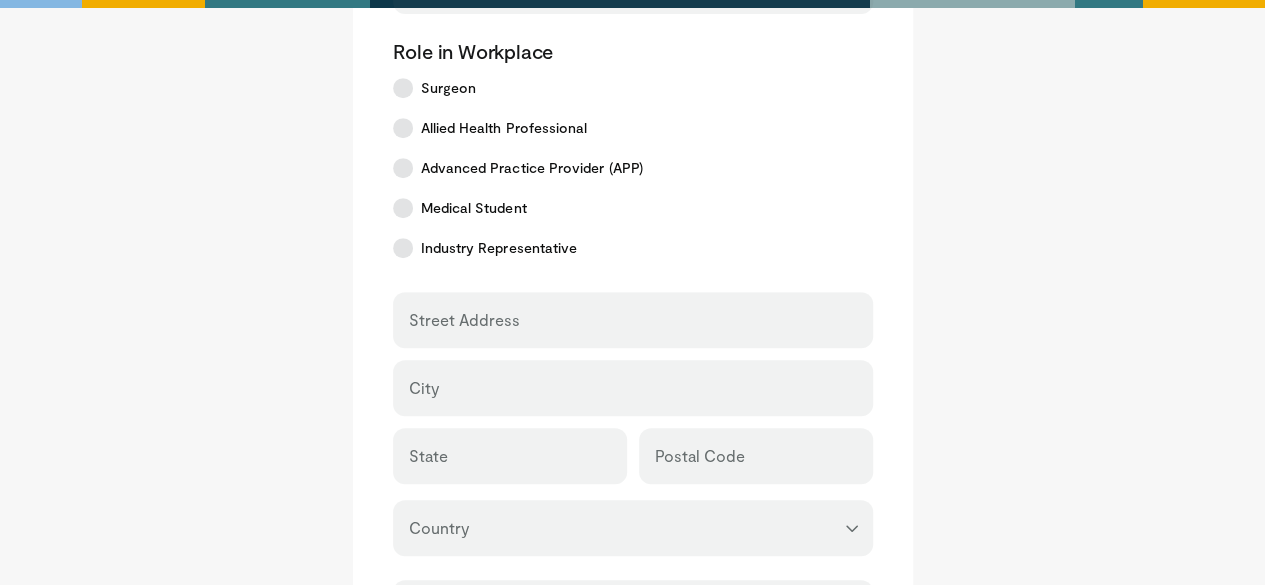 type on "********" 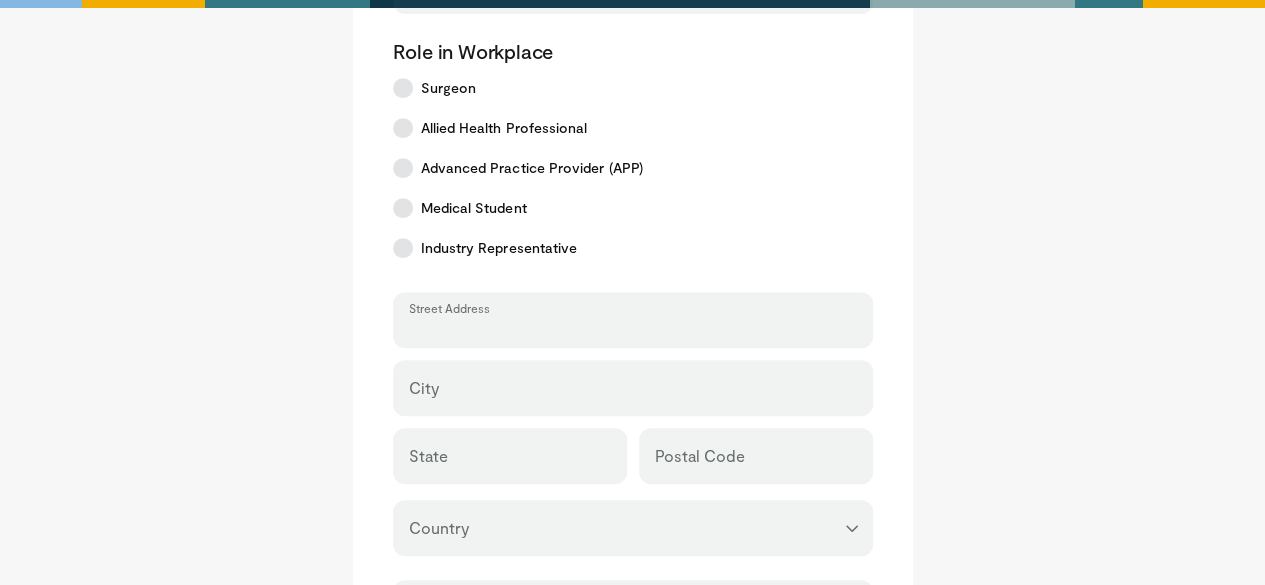 click on "Street Address" at bounding box center [633, 329] 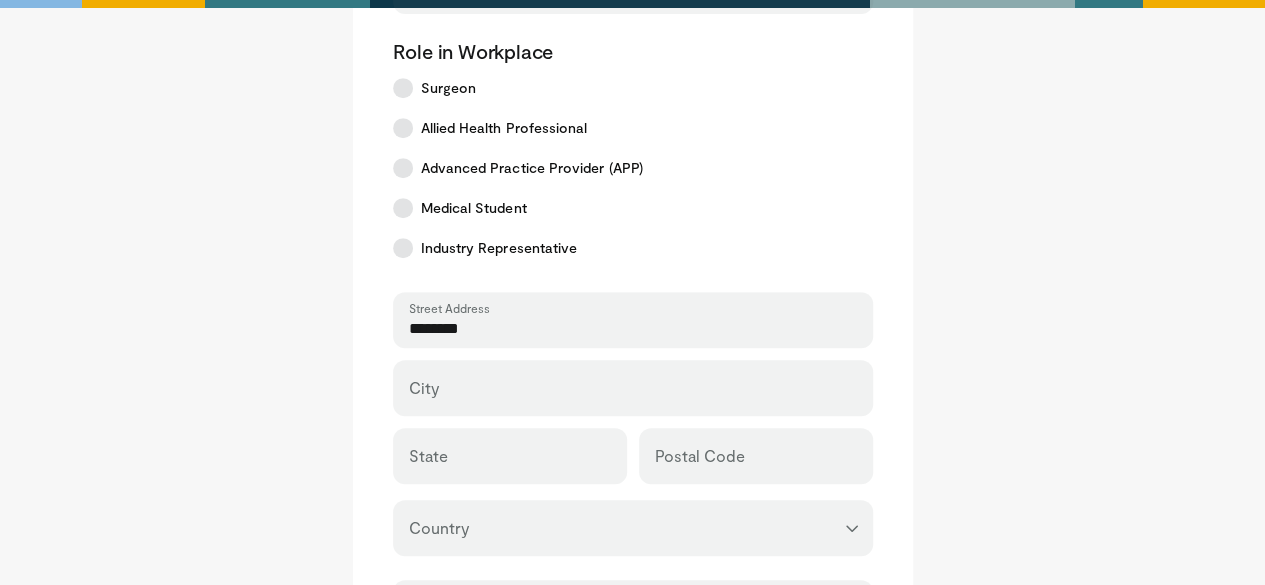 type on "********" 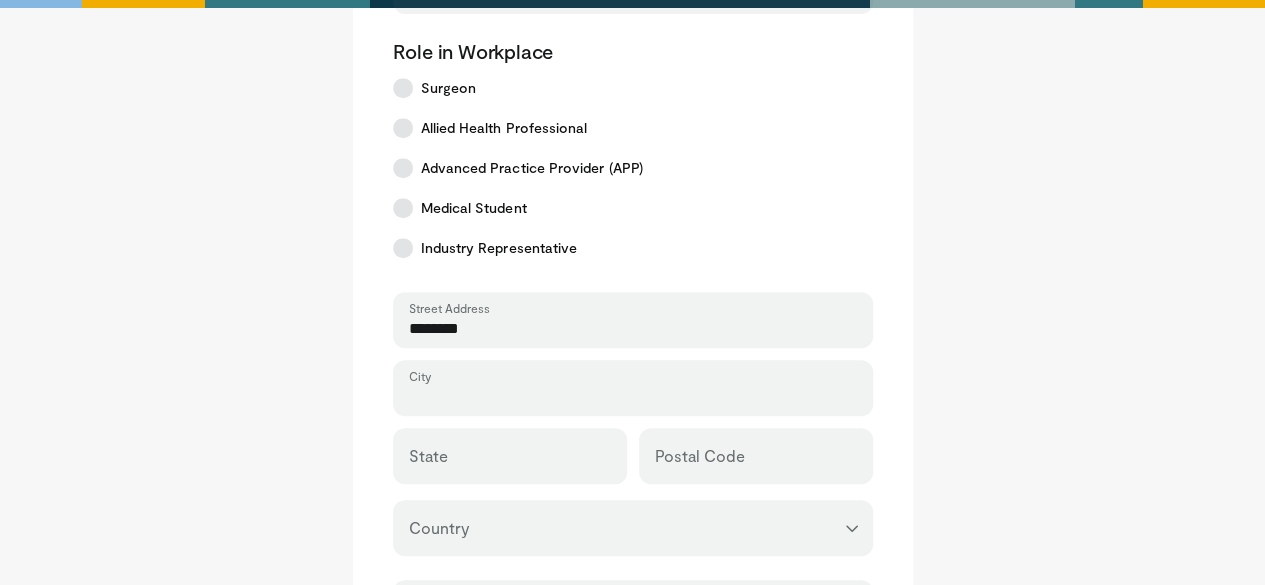 click on "City" at bounding box center [633, 397] 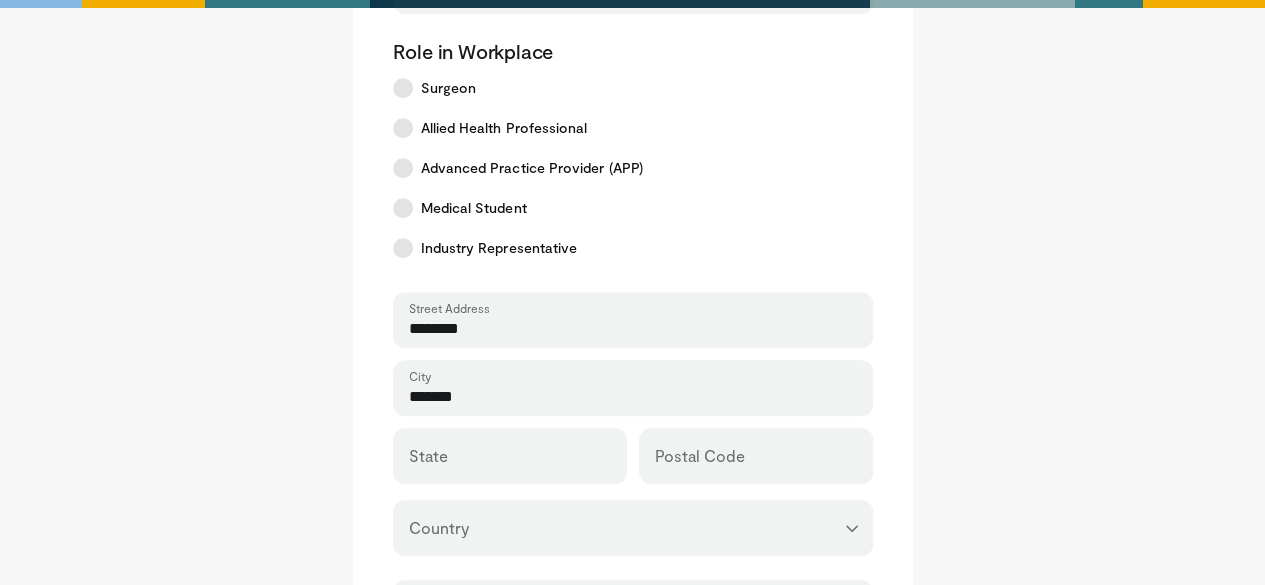 type on "*******" 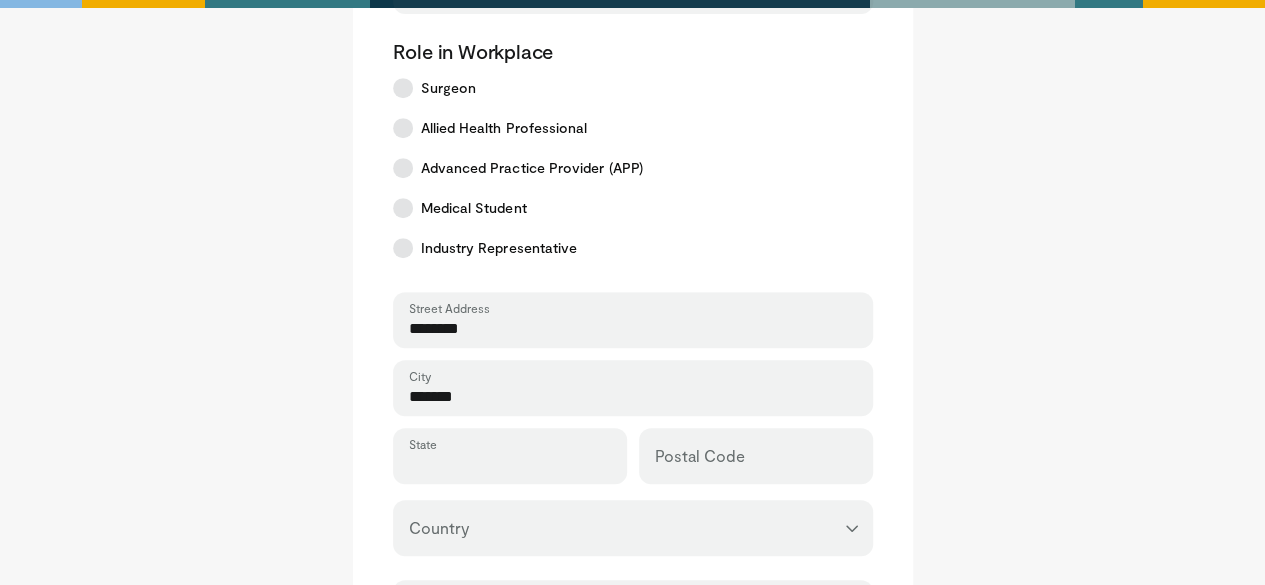 click on "State" at bounding box center (510, 465) 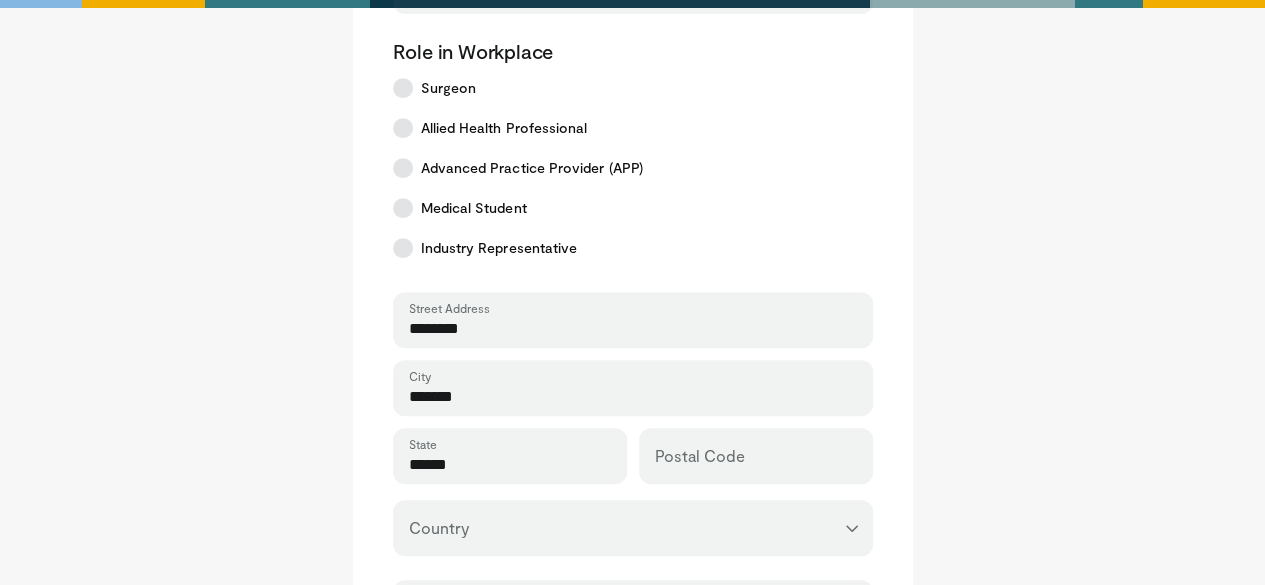 type on "******" 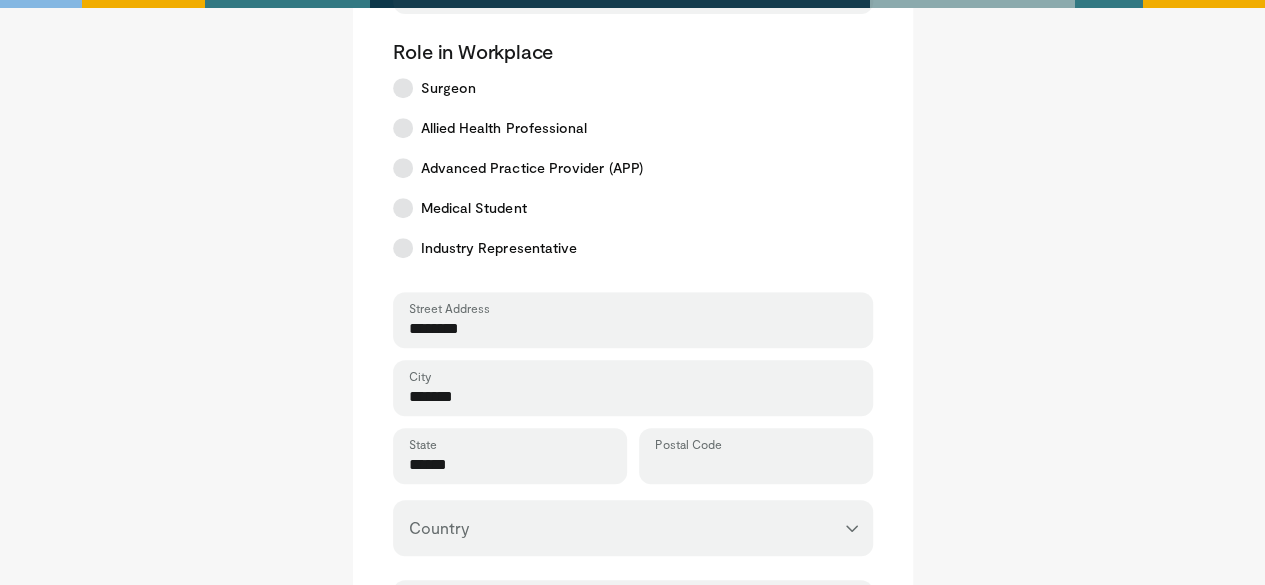click on "Postal Code" at bounding box center [756, 465] 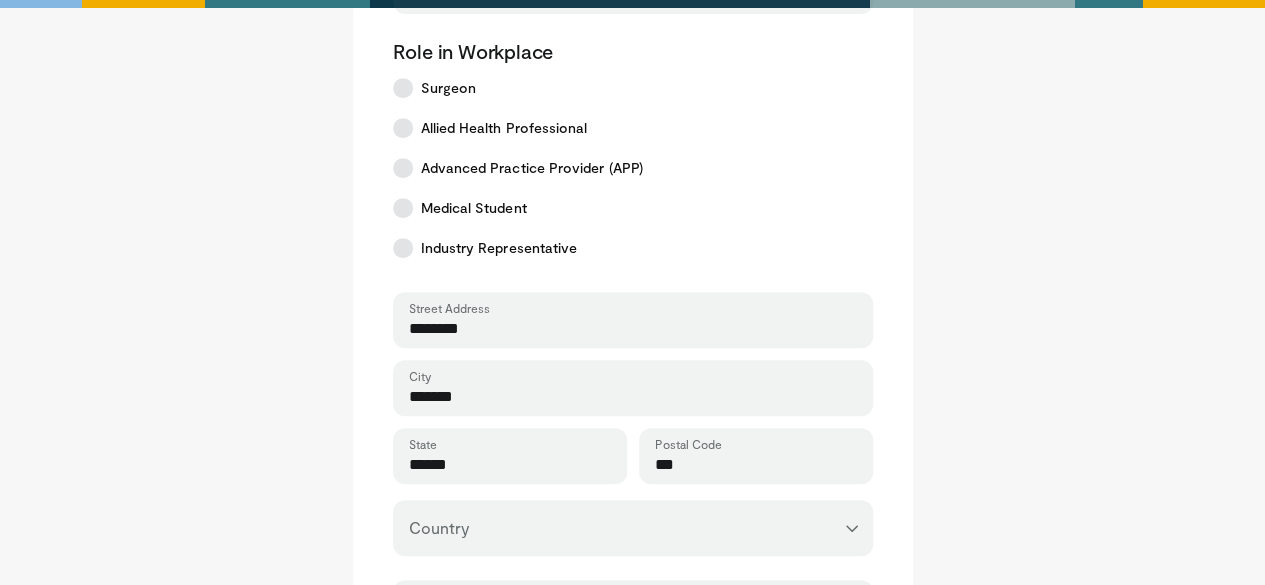 type on "***" 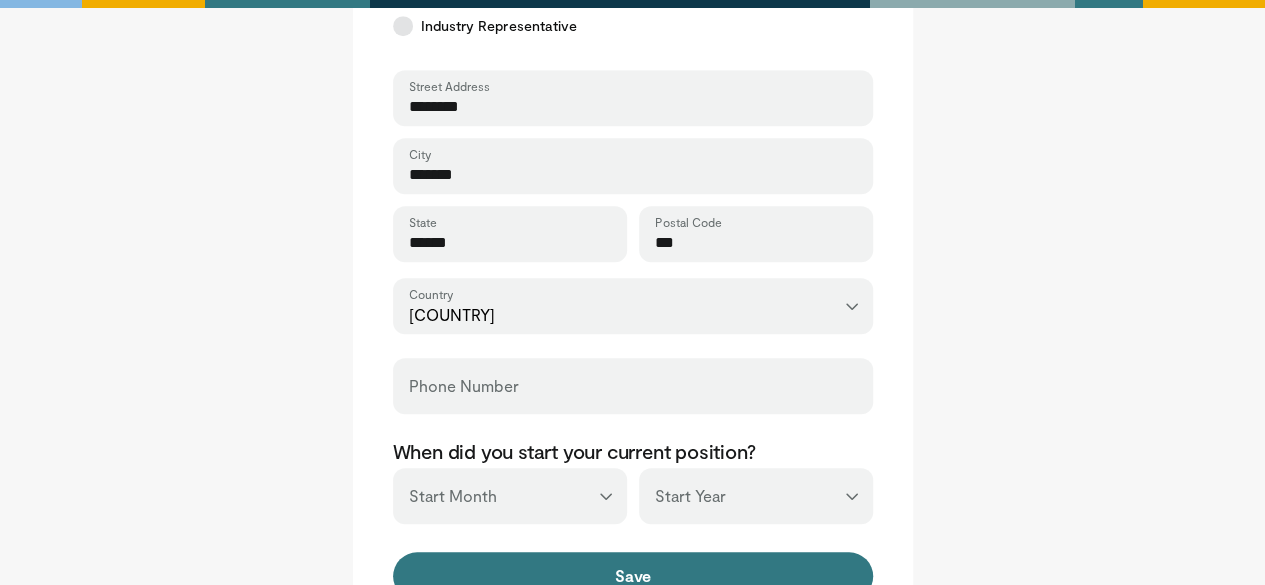 scroll, scrollTop: 697, scrollLeft: 0, axis: vertical 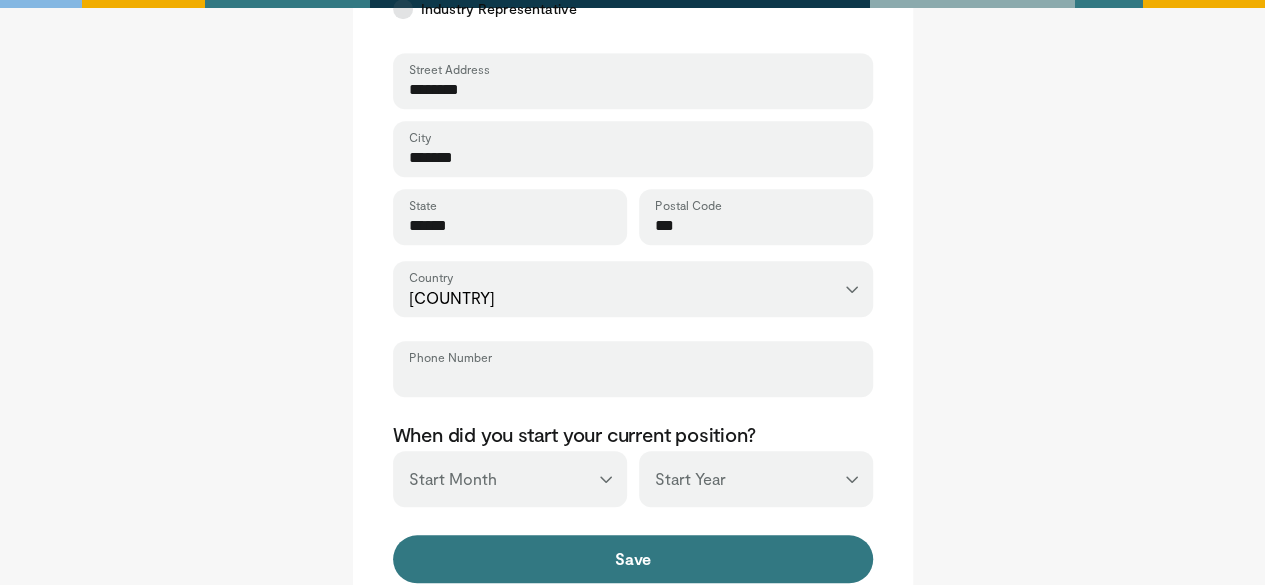 click on "Phone Number" at bounding box center [633, 378] 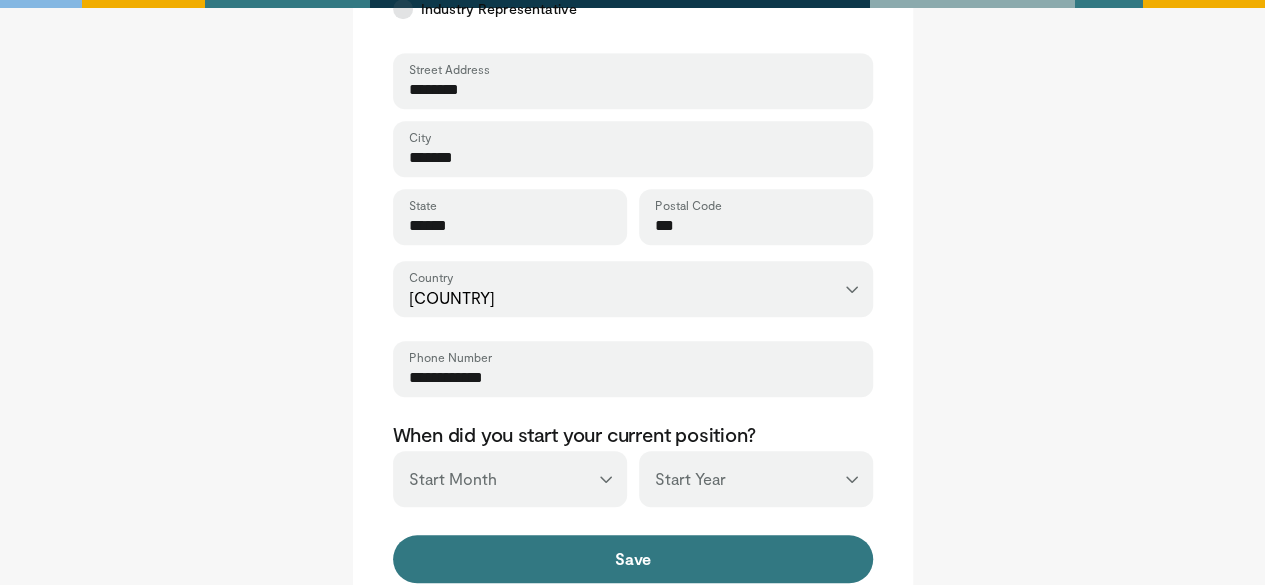 type on "**********" 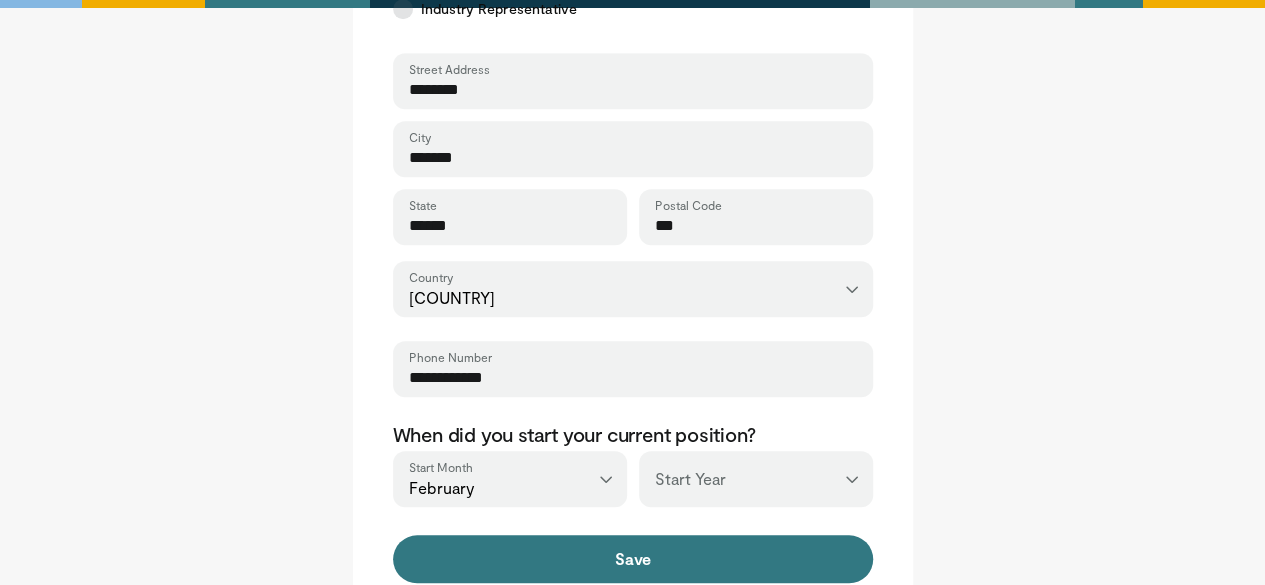 click on "***
****
****
****
****
****
****
****
****
****
****
****
****
****
****
****
****
****
****
****
****
****
****
****
****
****
****
****
****
**** **** **** **** ****" at bounding box center (756, 479) 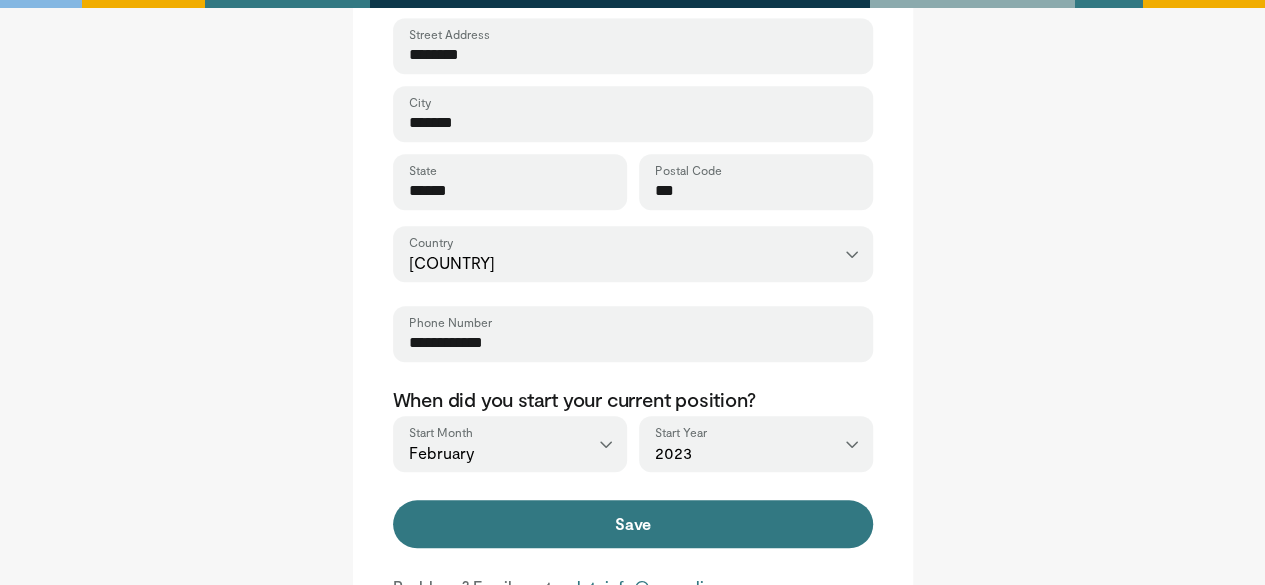 scroll, scrollTop: 776, scrollLeft: 0, axis: vertical 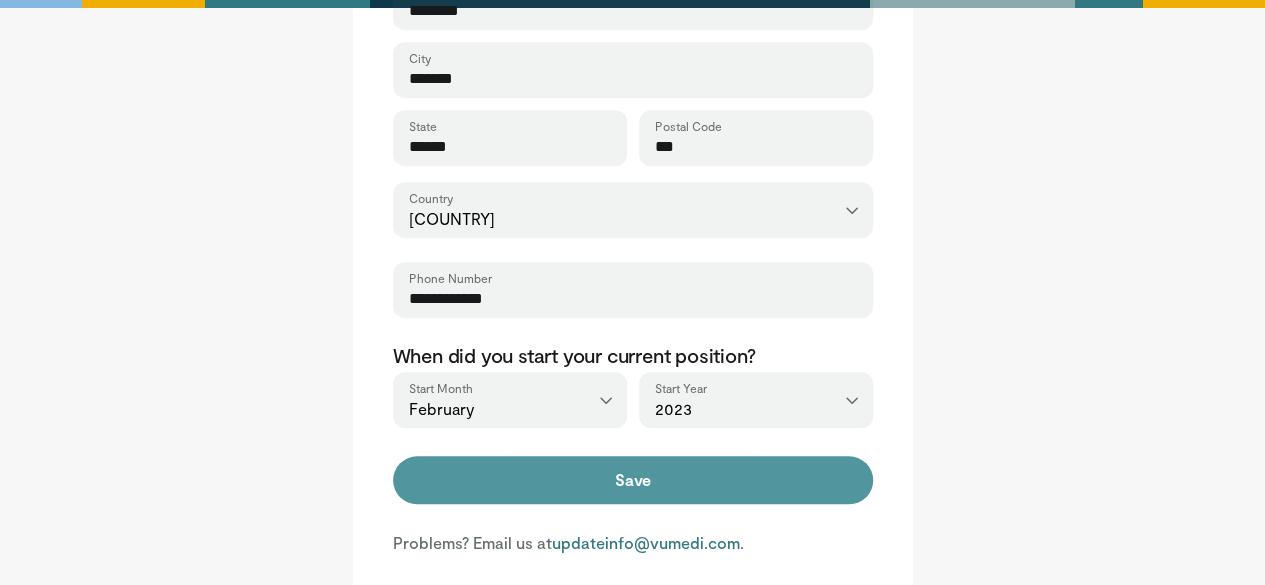 click on "Save" at bounding box center [633, 480] 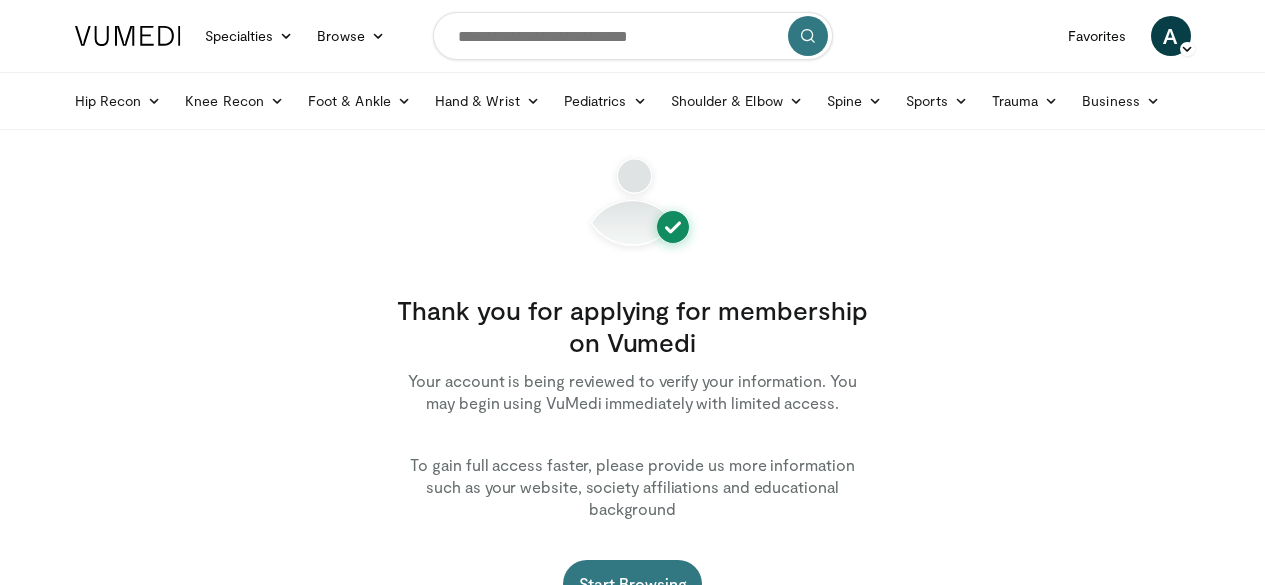 scroll, scrollTop: 0, scrollLeft: 0, axis: both 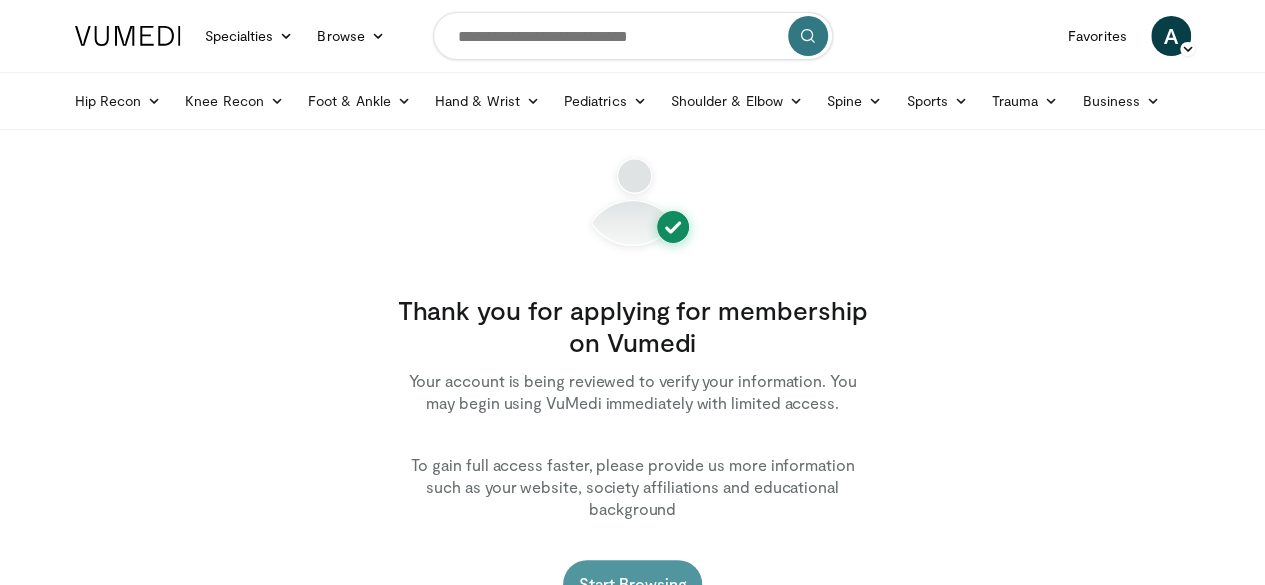 click on "Start Browsing" at bounding box center (633, 584) 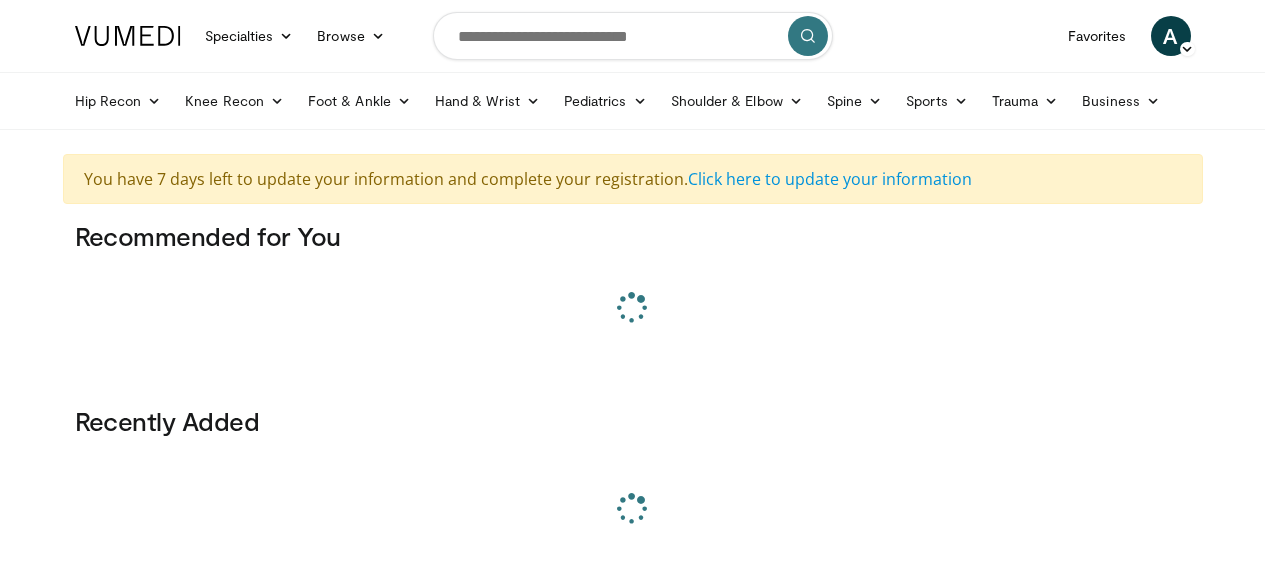 scroll, scrollTop: 0, scrollLeft: 0, axis: both 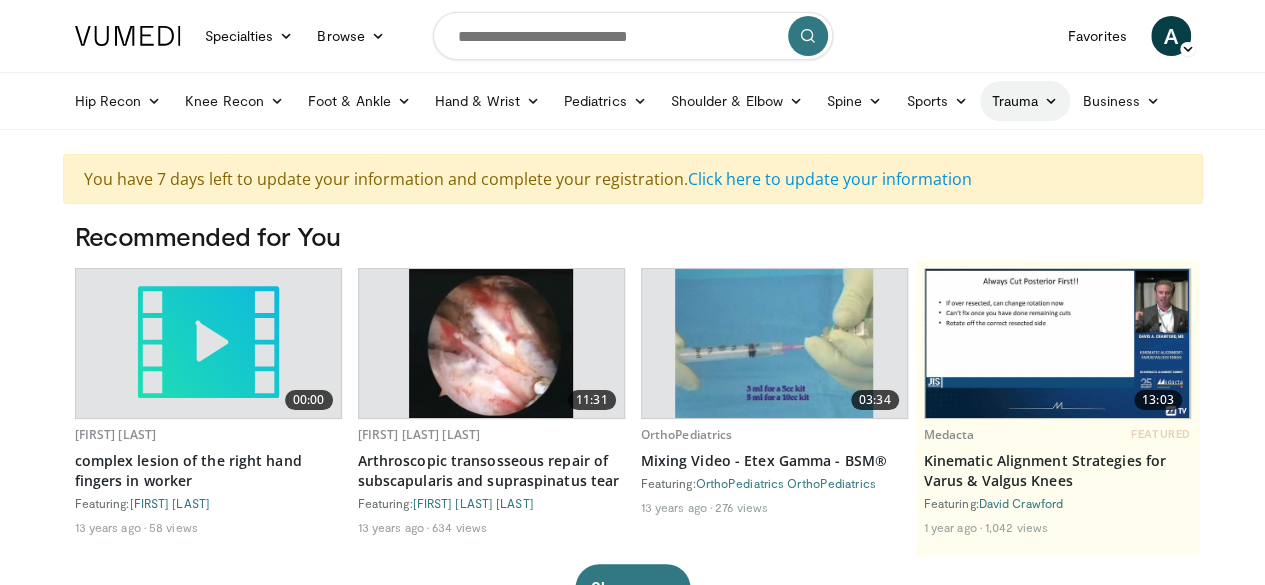 click at bounding box center [1051, 101] 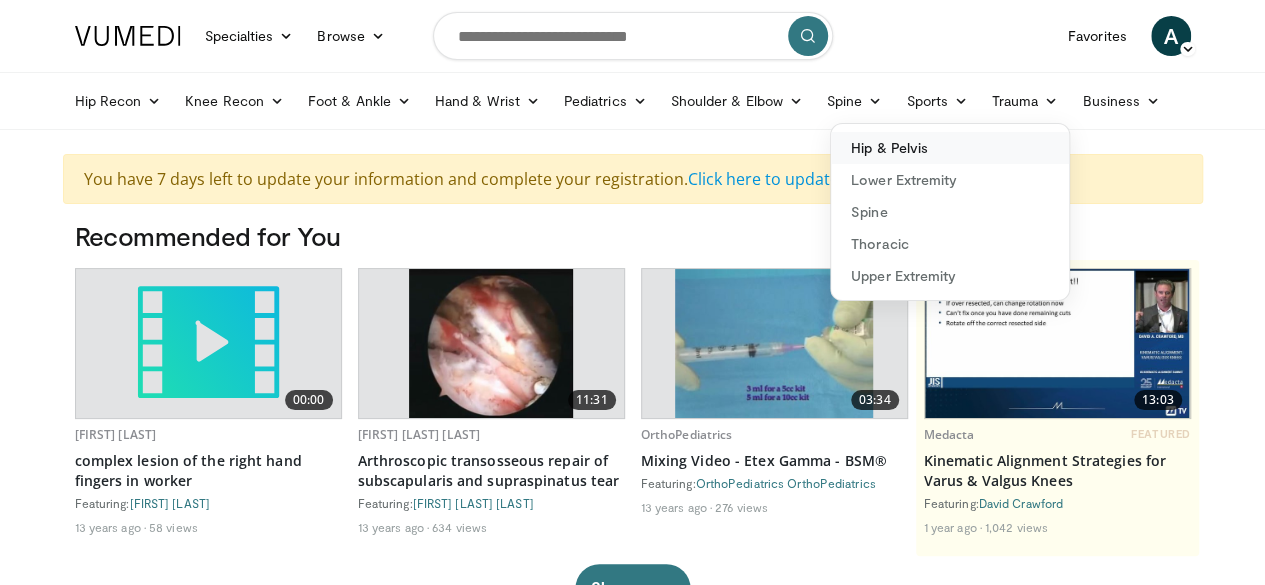 click on "Hip & Pelvis" at bounding box center [950, 148] 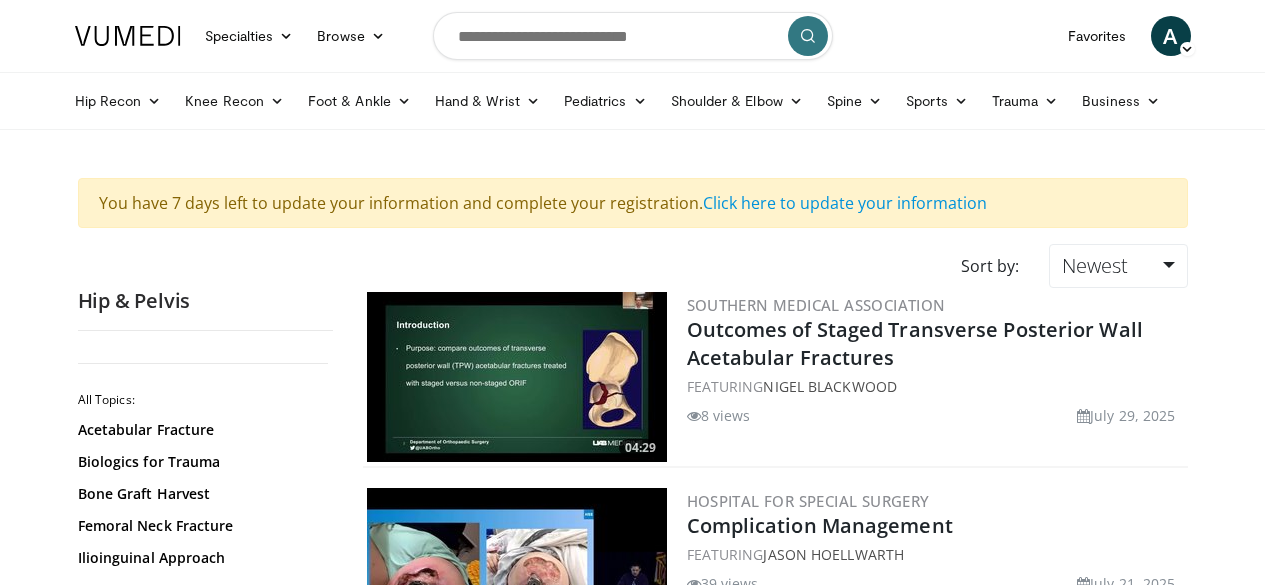 scroll, scrollTop: 0, scrollLeft: 0, axis: both 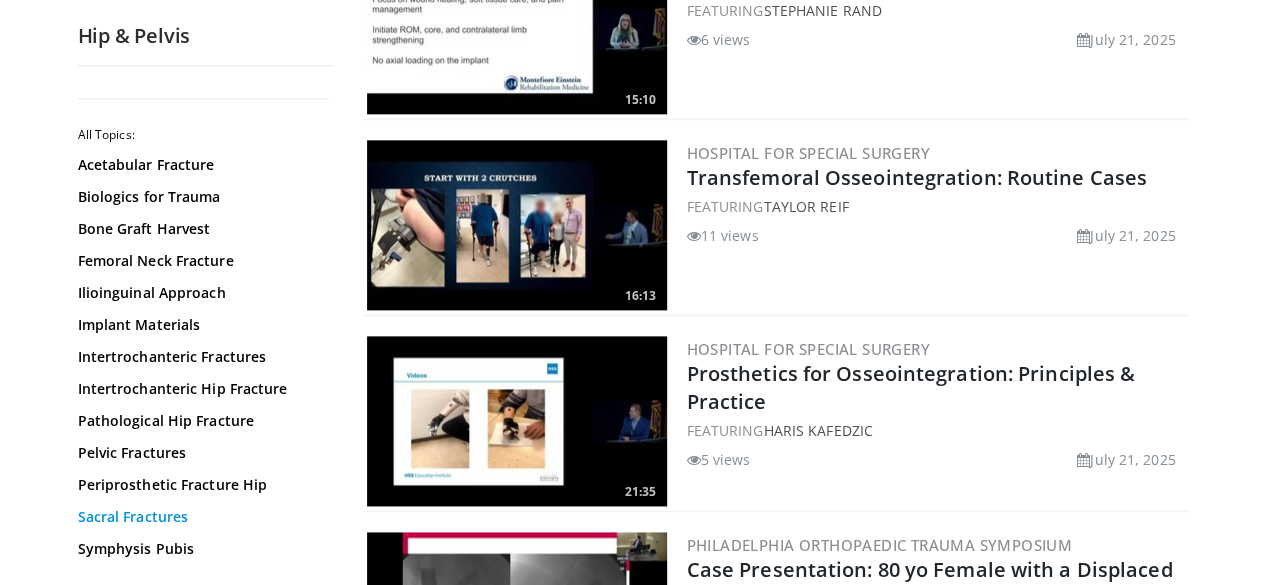 click on "Sacral Fractures" at bounding box center [200, 517] 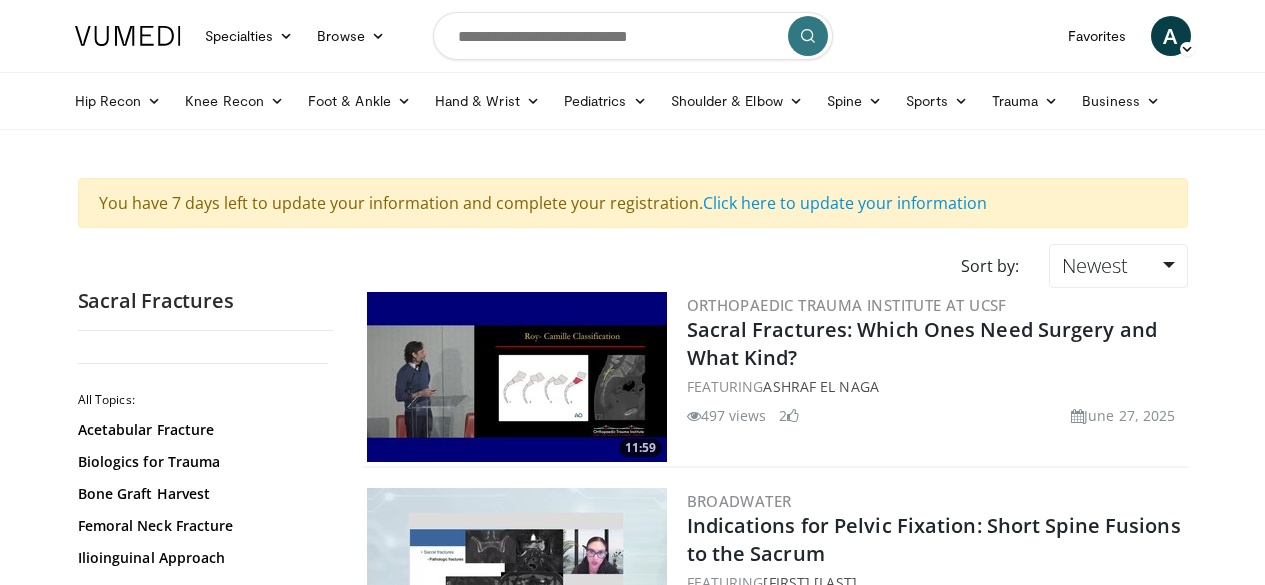 scroll, scrollTop: 0, scrollLeft: 0, axis: both 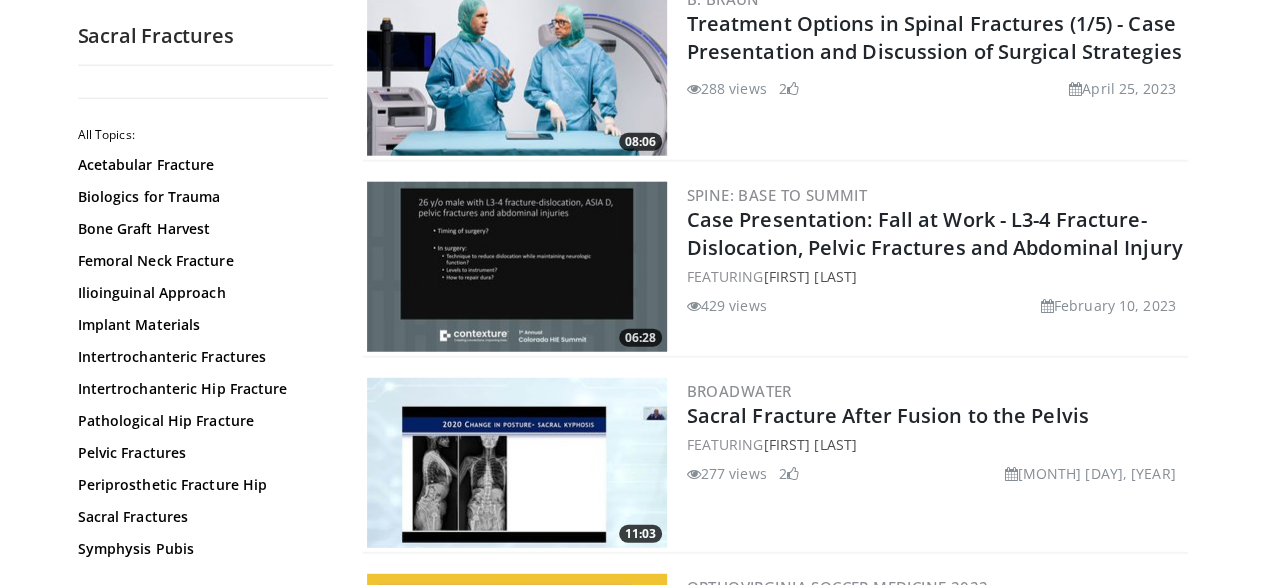drag, startPoint x: 1231, startPoint y: 301, endPoint x: 1224, endPoint y: 328, distance: 27.89265 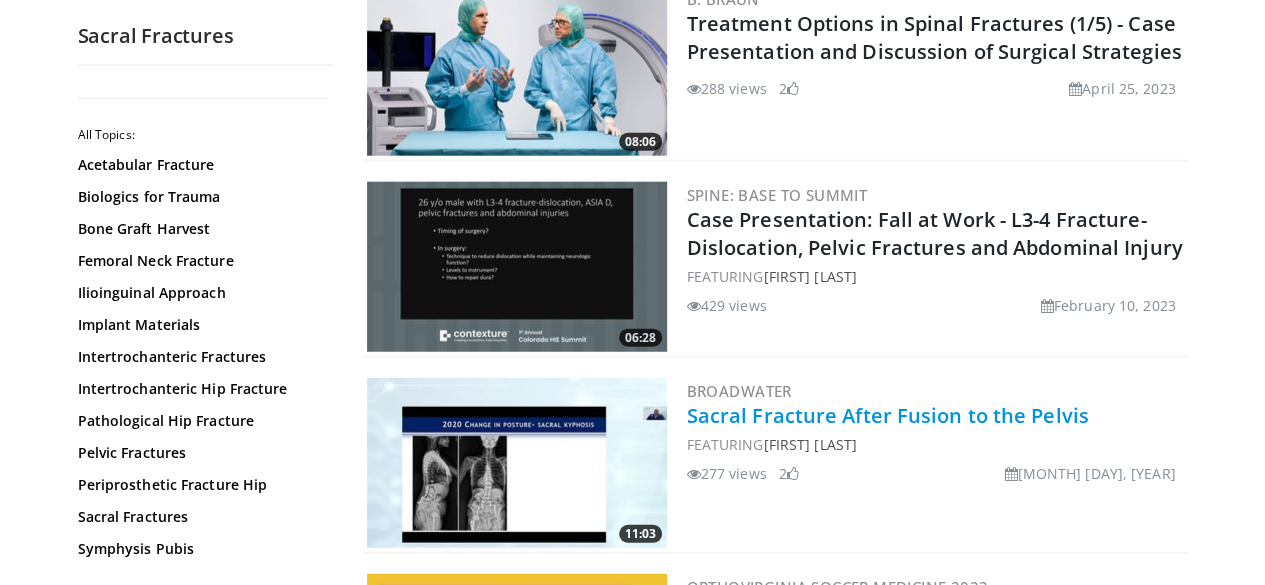 click on "Sacral Fracture After Fusion to the Pelvis" at bounding box center (888, 415) 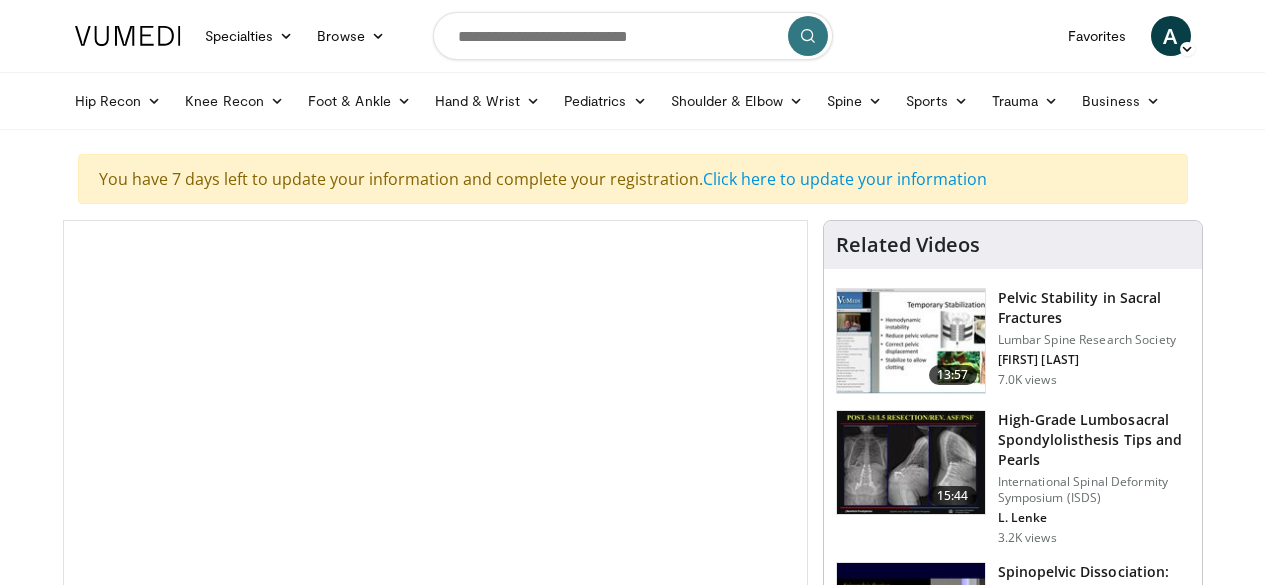 scroll, scrollTop: 0, scrollLeft: 0, axis: both 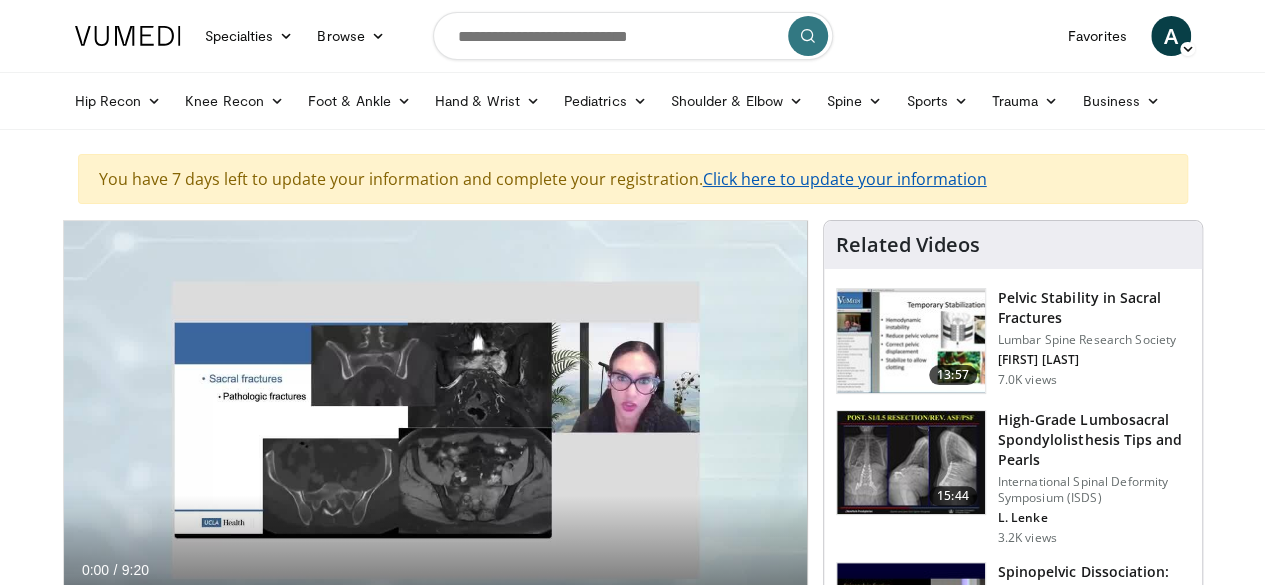 click on "Click here to update your information" at bounding box center [845, 179] 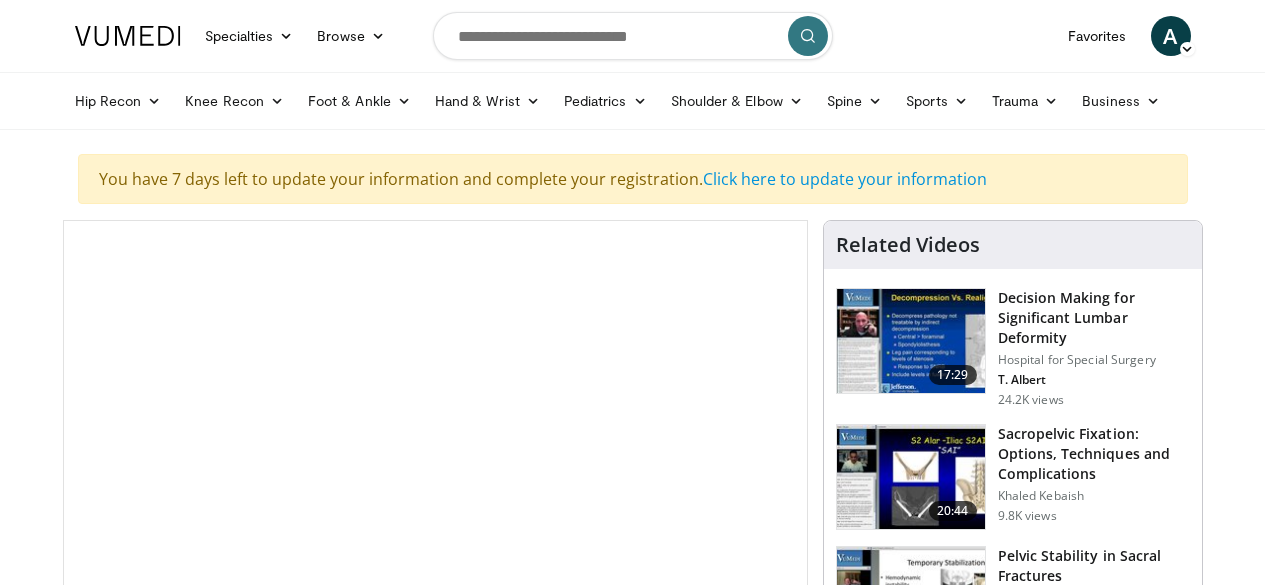 scroll, scrollTop: 0, scrollLeft: 0, axis: both 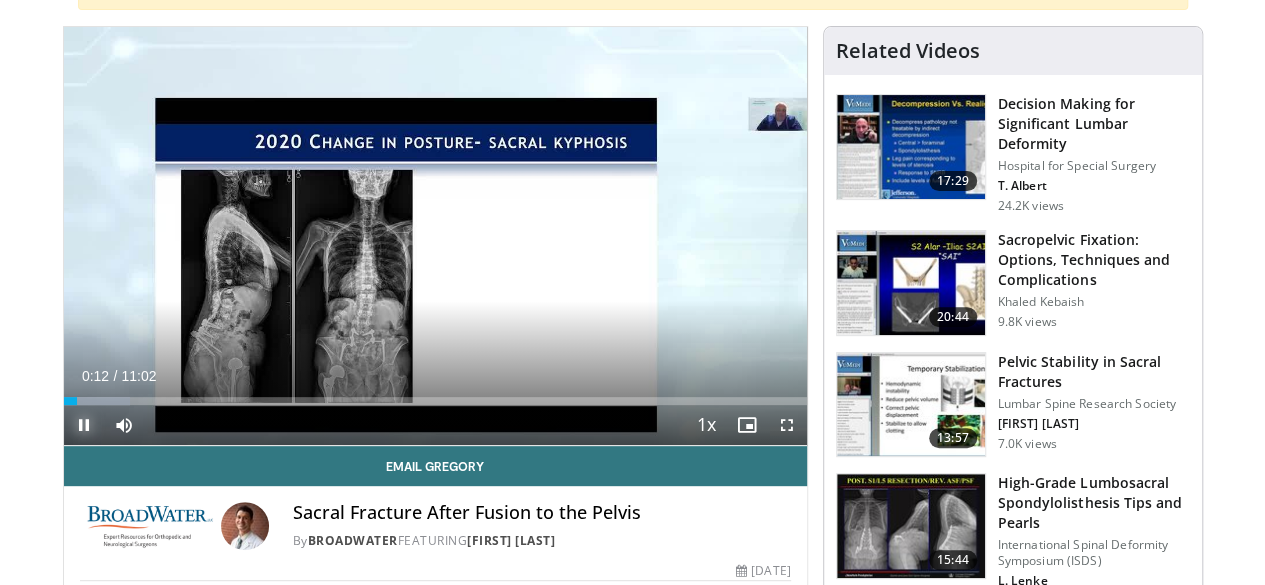 click at bounding box center (84, 425) 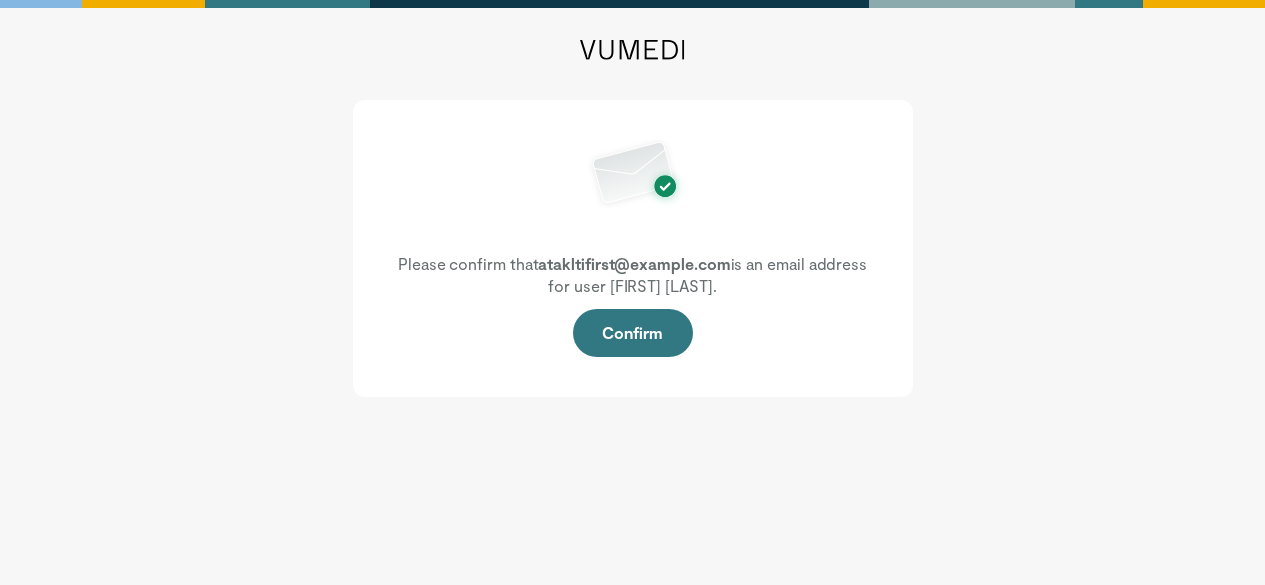 scroll, scrollTop: 0, scrollLeft: 0, axis: both 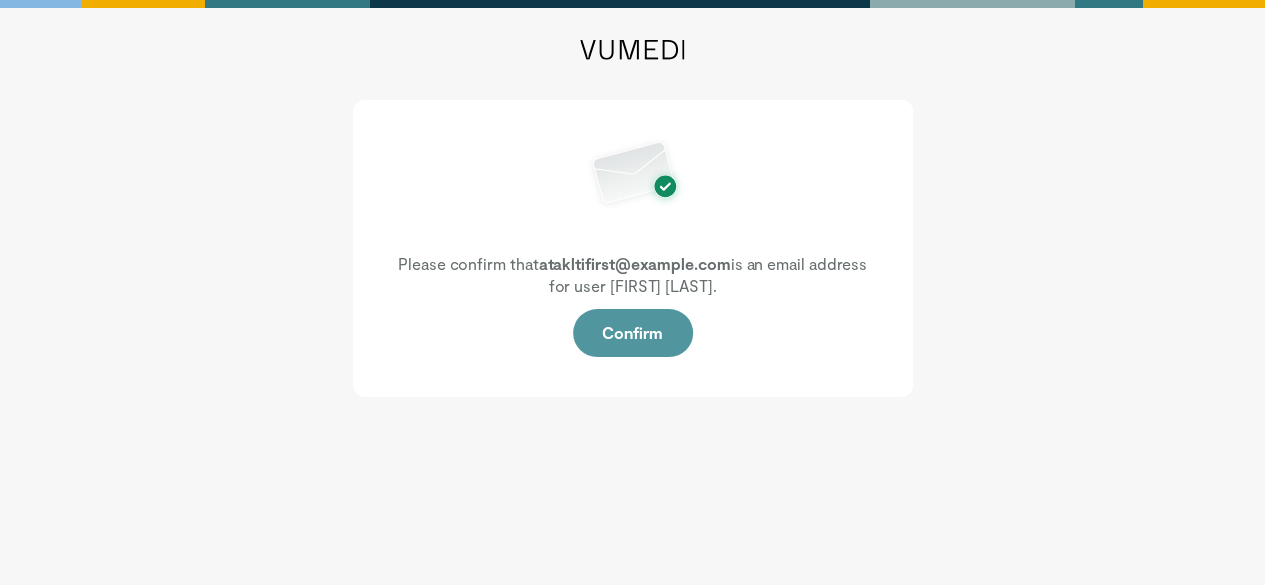 click on "Confirm" at bounding box center [633, 333] 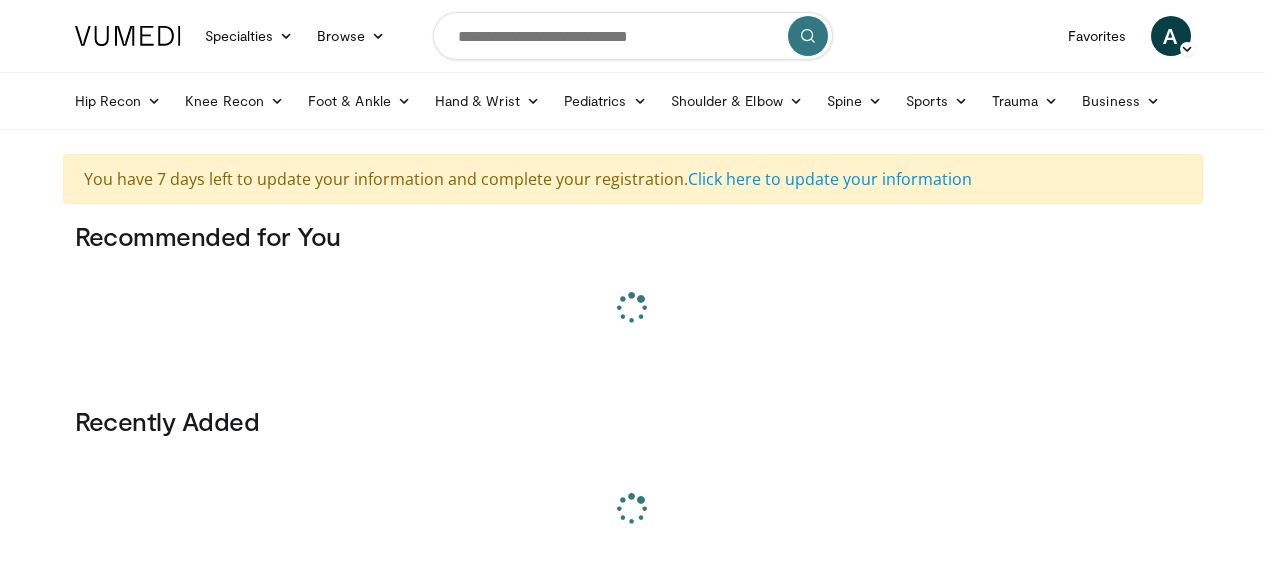 scroll, scrollTop: 0, scrollLeft: 0, axis: both 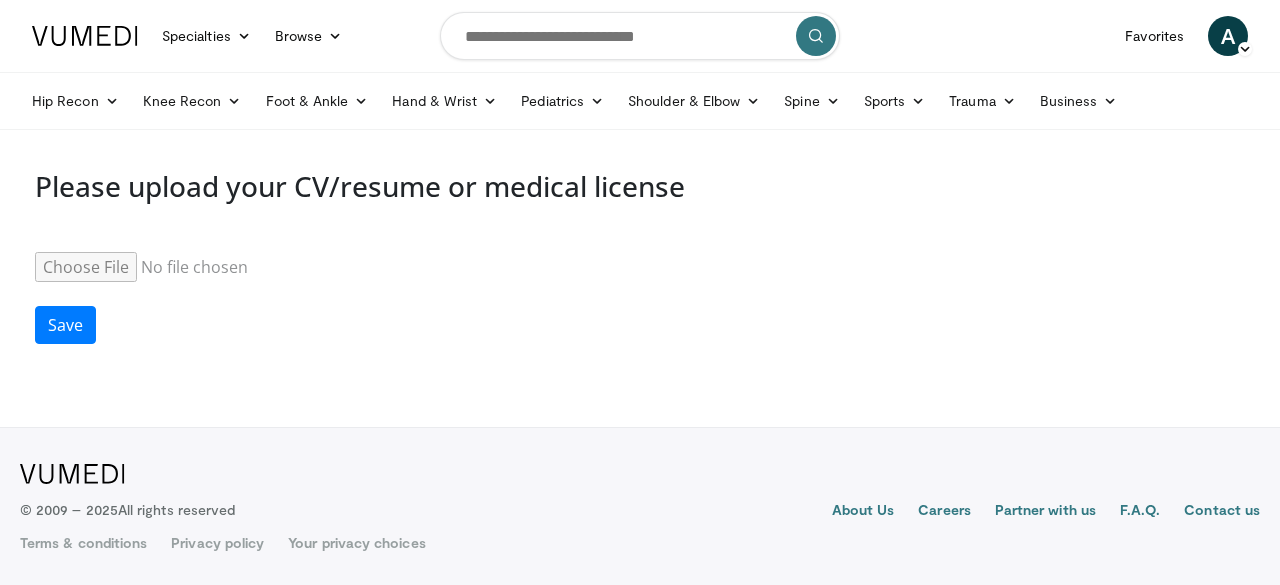 click on "Resume" at bounding box center (188, 267) 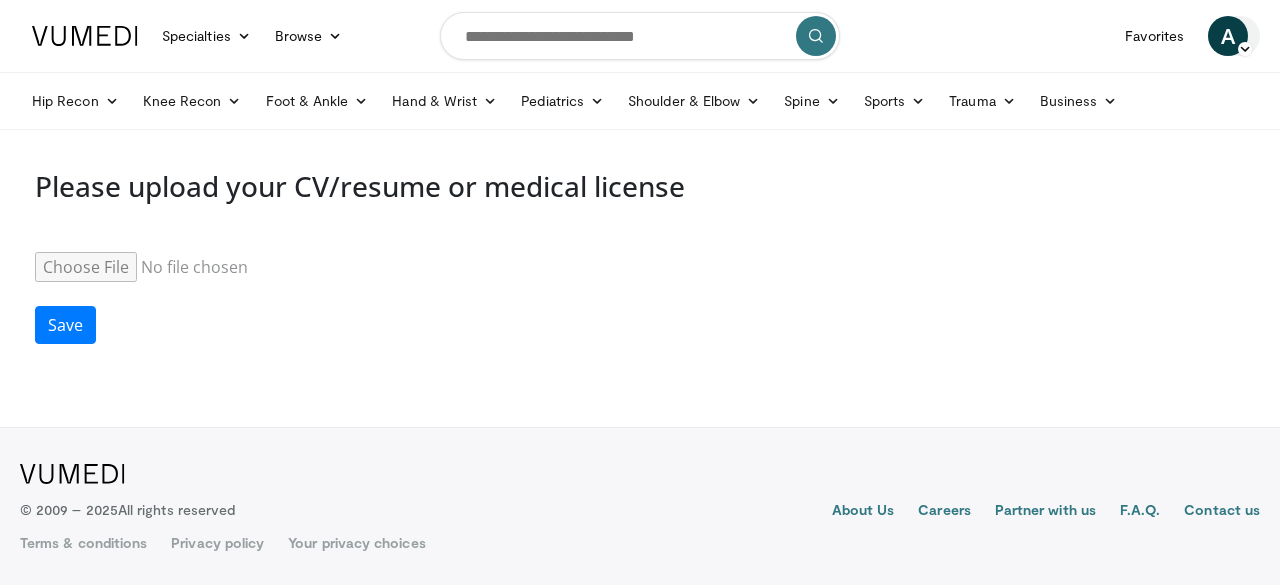 click at bounding box center (1245, 49) 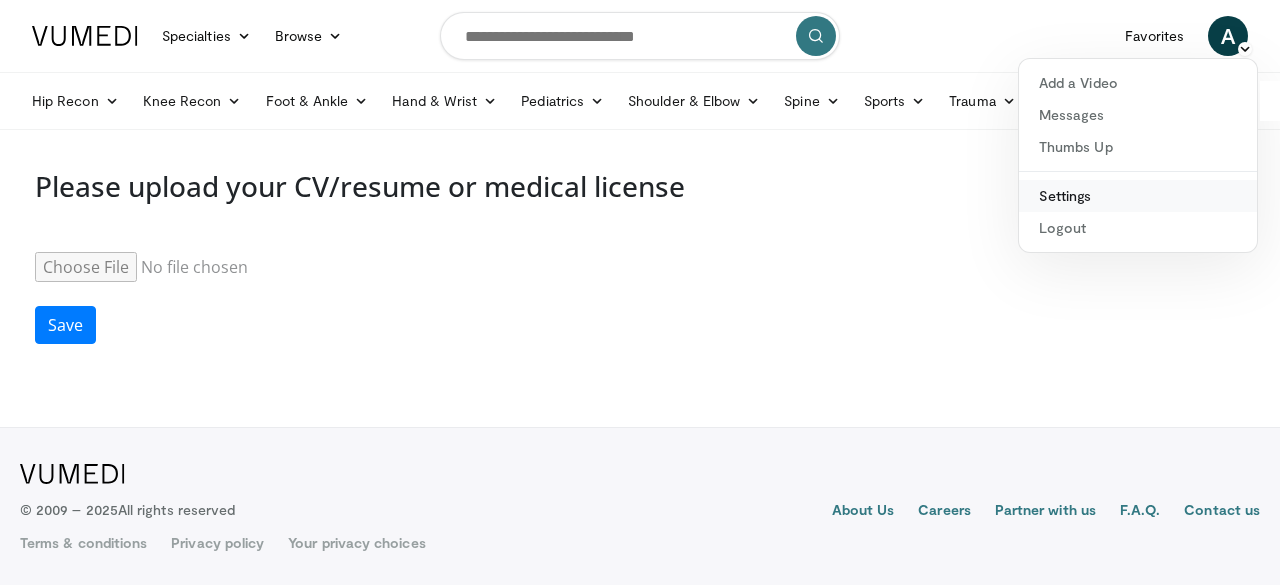click on "Settings" at bounding box center (1138, 196) 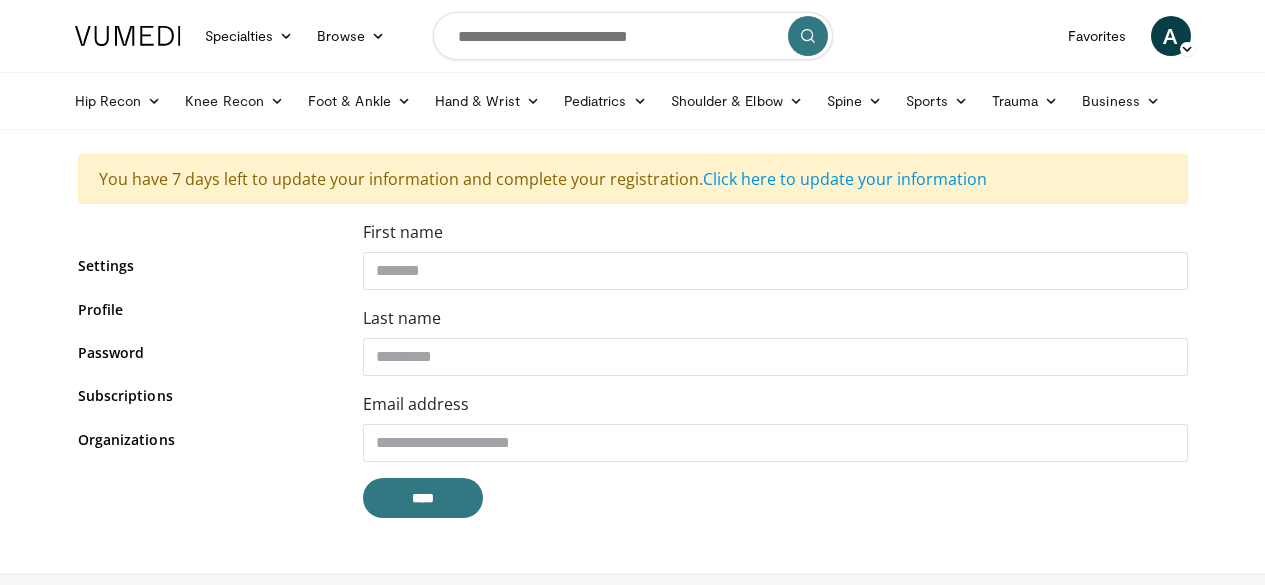 scroll, scrollTop: 0, scrollLeft: 0, axis: both 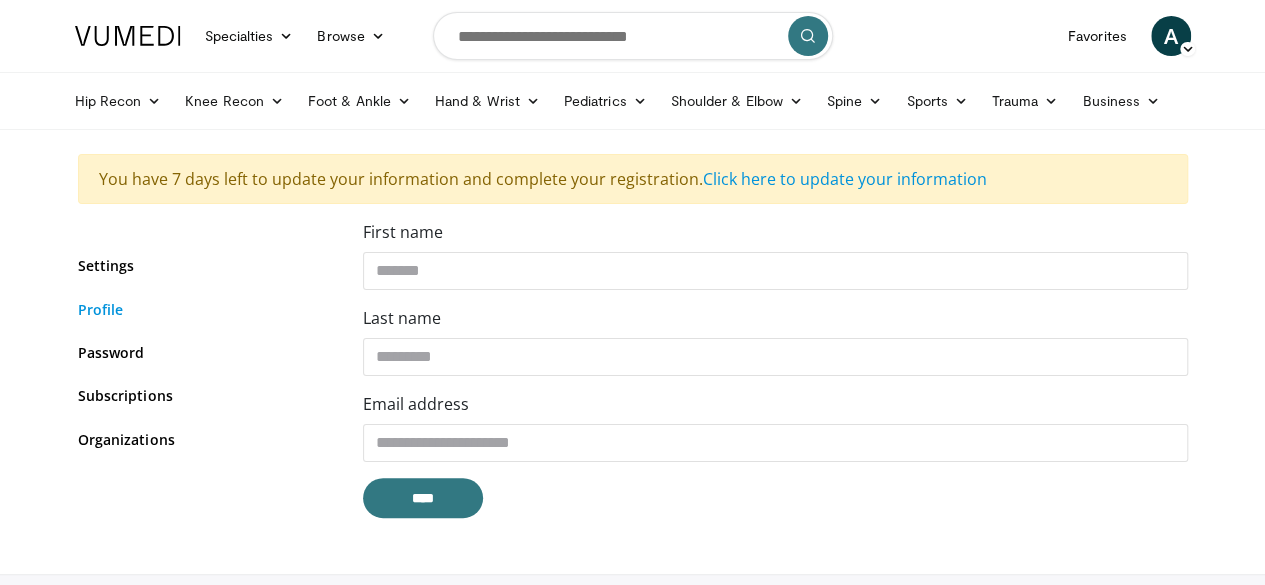 click on "Profile" at bounding box center [205, 309] 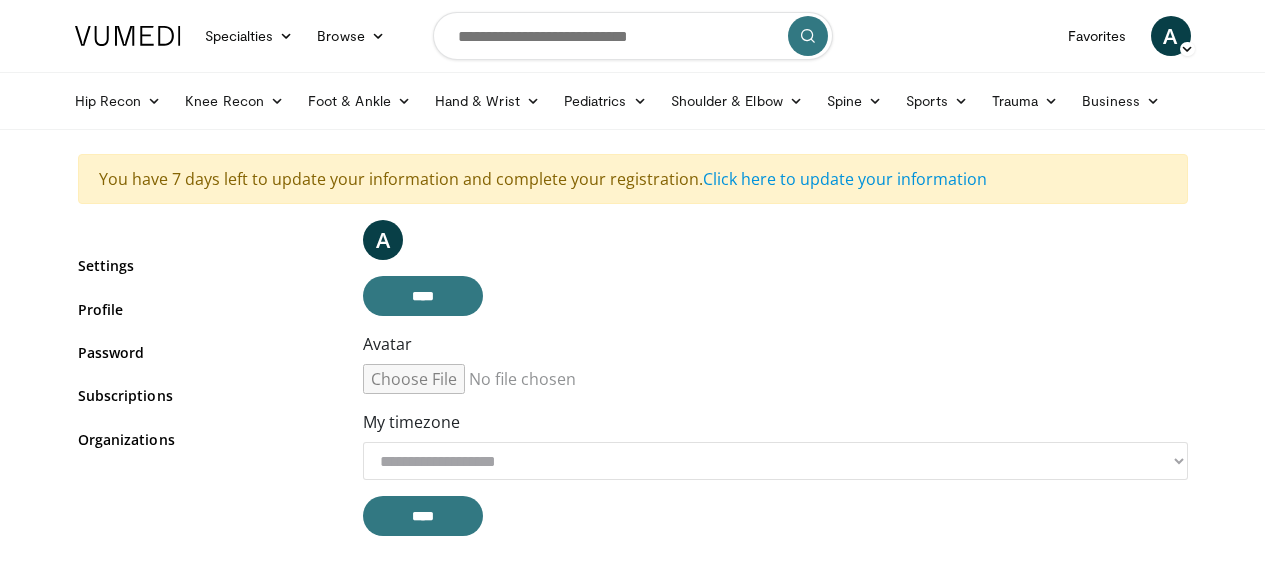 scroll, scrollTop: 0, scrollLeft: 0, axis: both 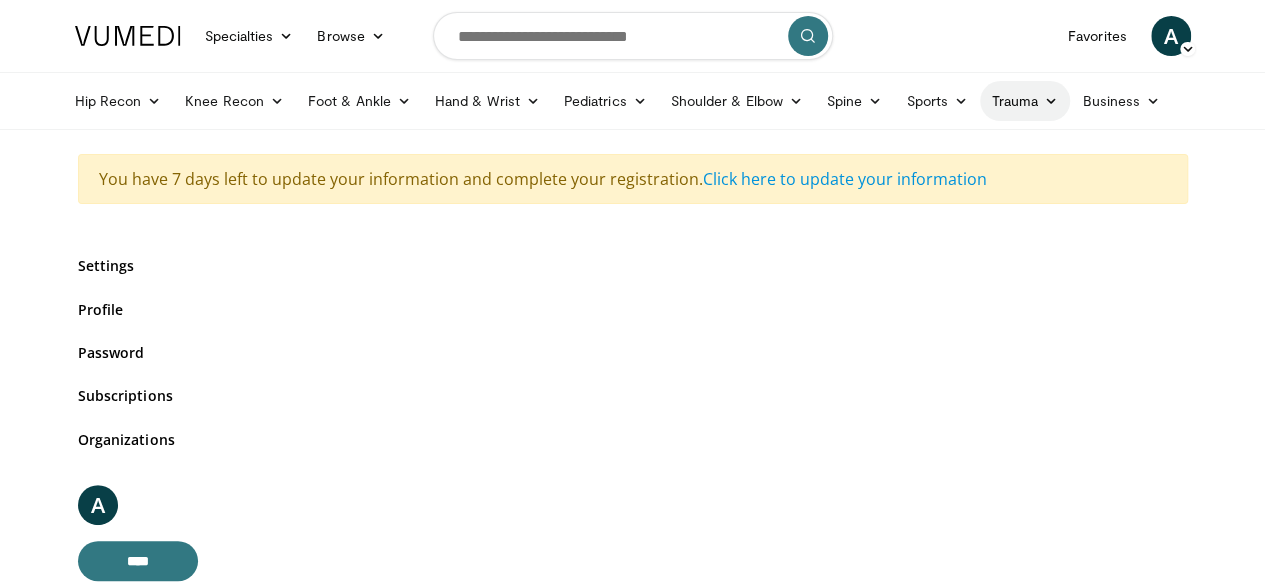 click at bounding box center (1051, 101) 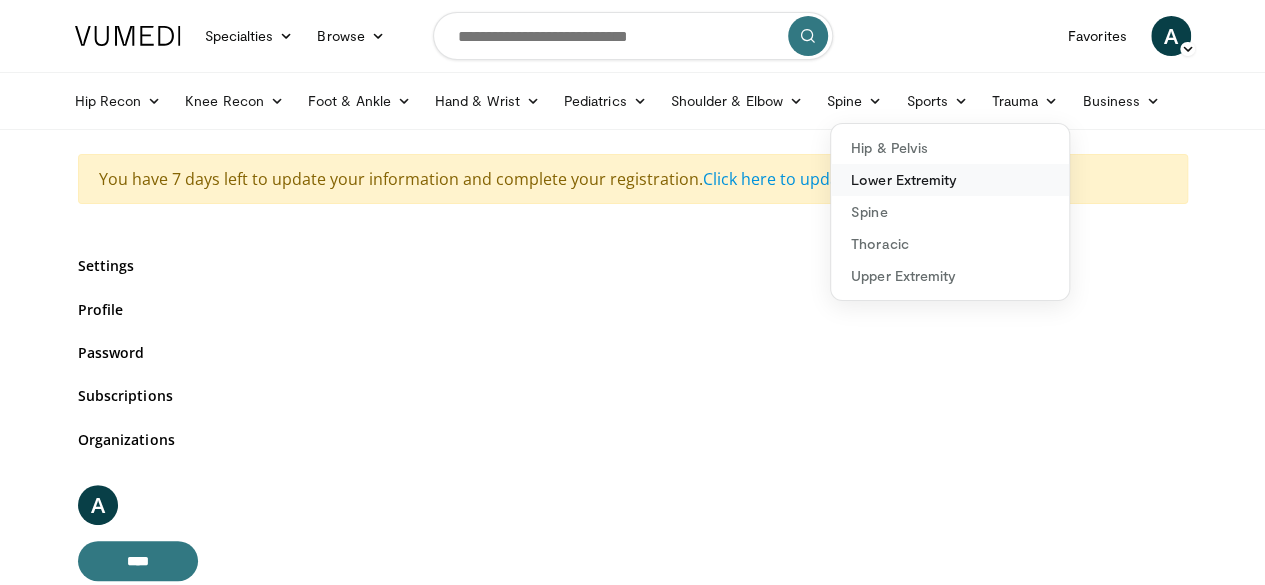 click on "Lower Extremity" at bounding box center (950, 180) 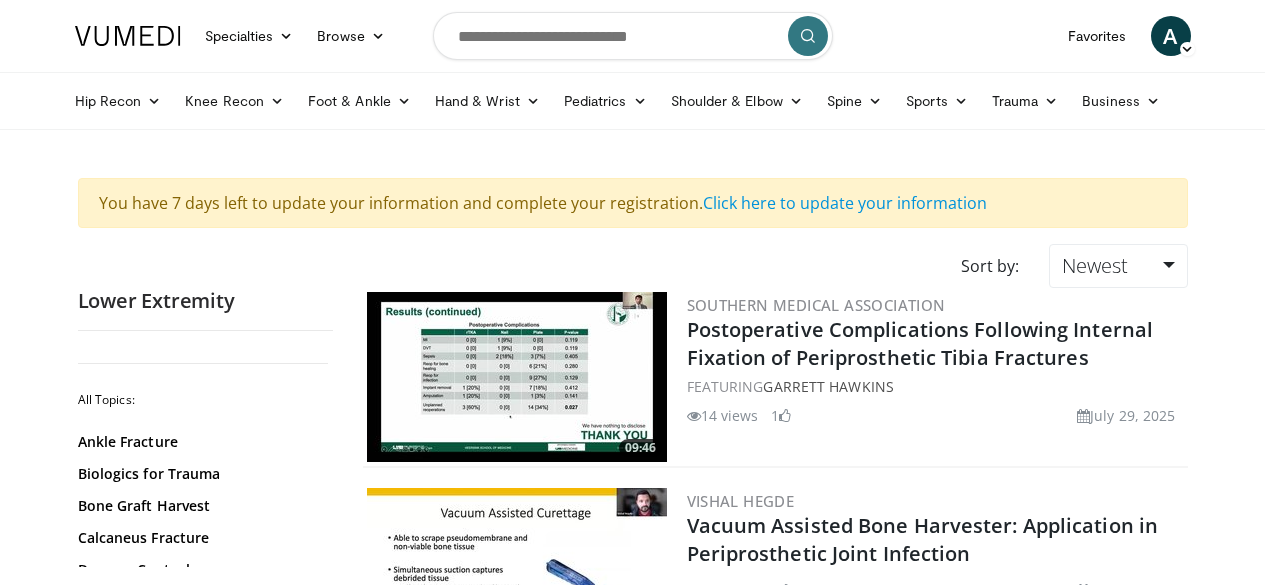 scroll, scrollTop: 0, scrollLeft: 0, axis: both 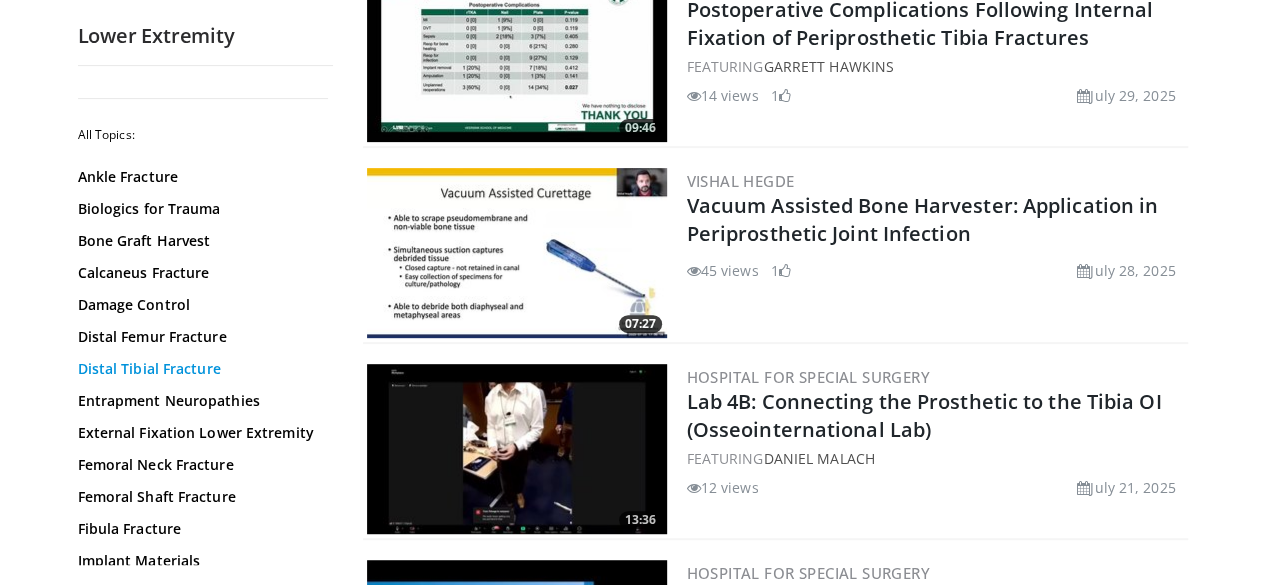 click on "Distal Tibial Fracture" at bounding box center [200, 369] 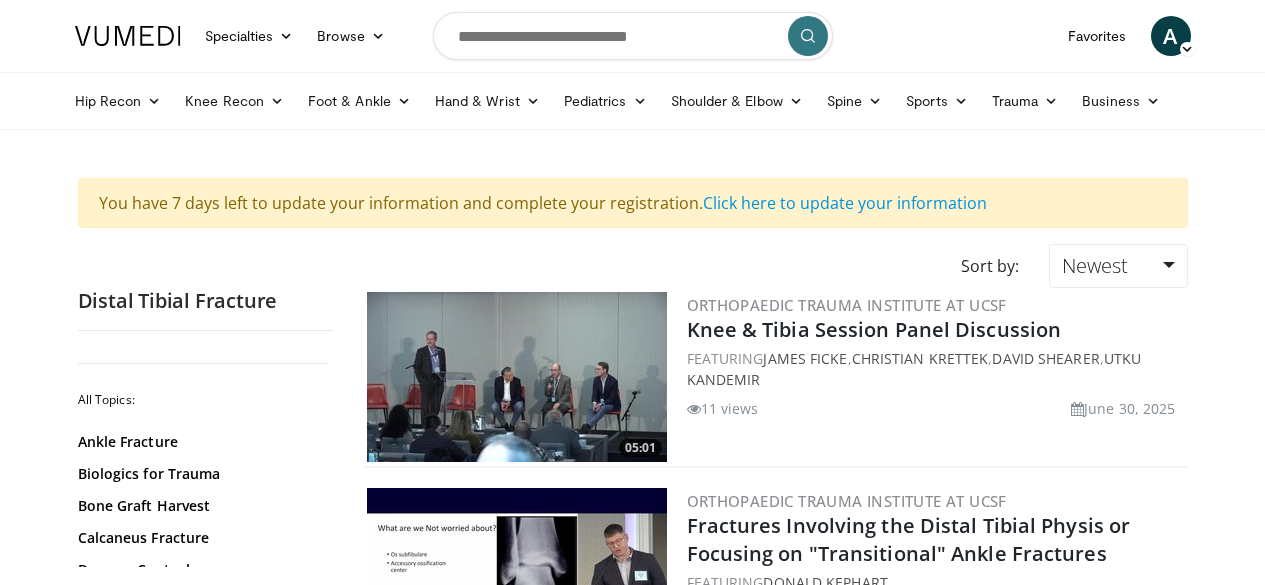 scroll, scrollTop: 0, scrollLeft: 0, axis: both 